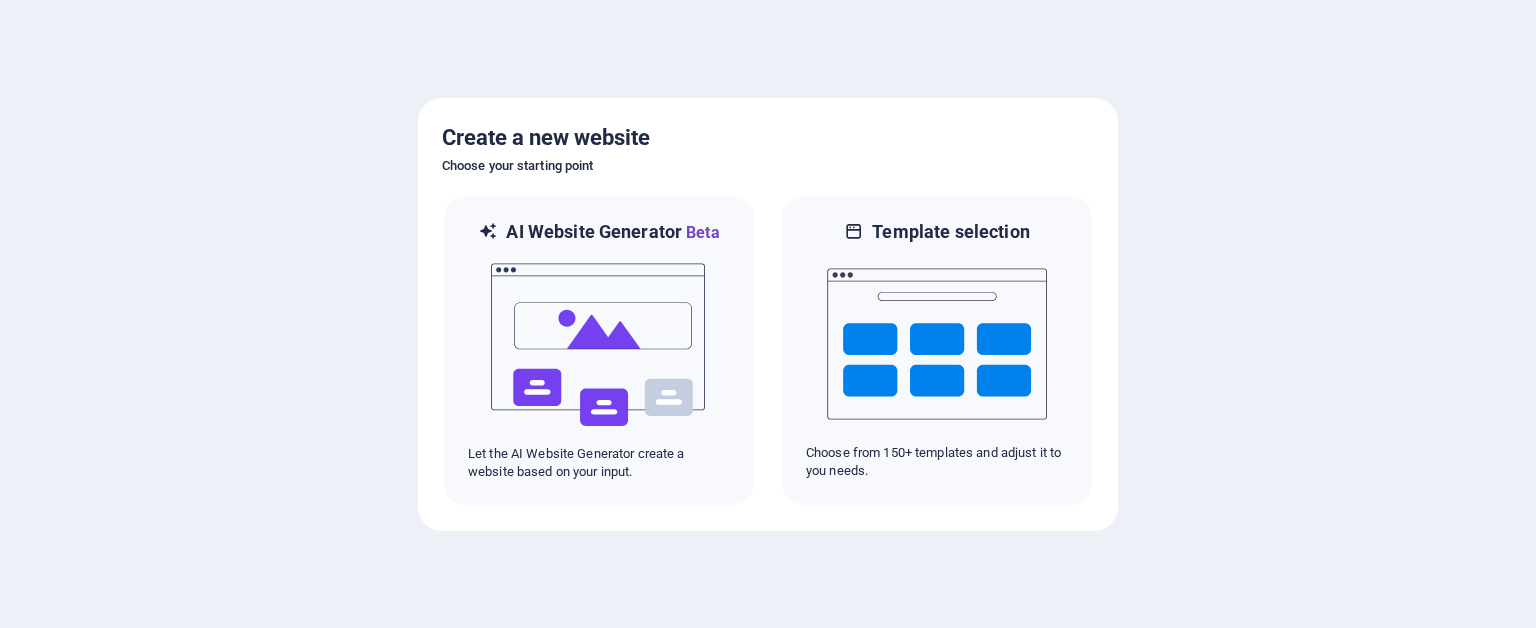 scroll, scrollTop: 0, scrollLeft: 0, axis: both 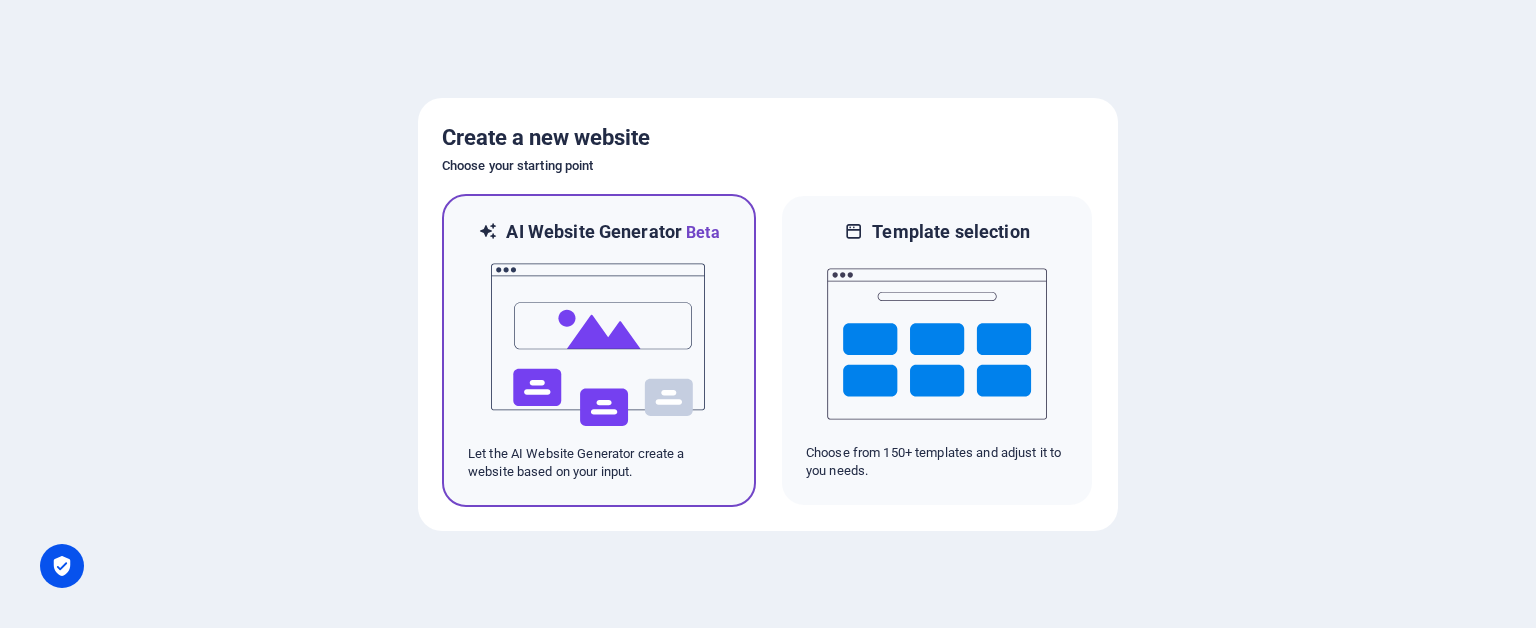 click at bounding box center (599, 345) 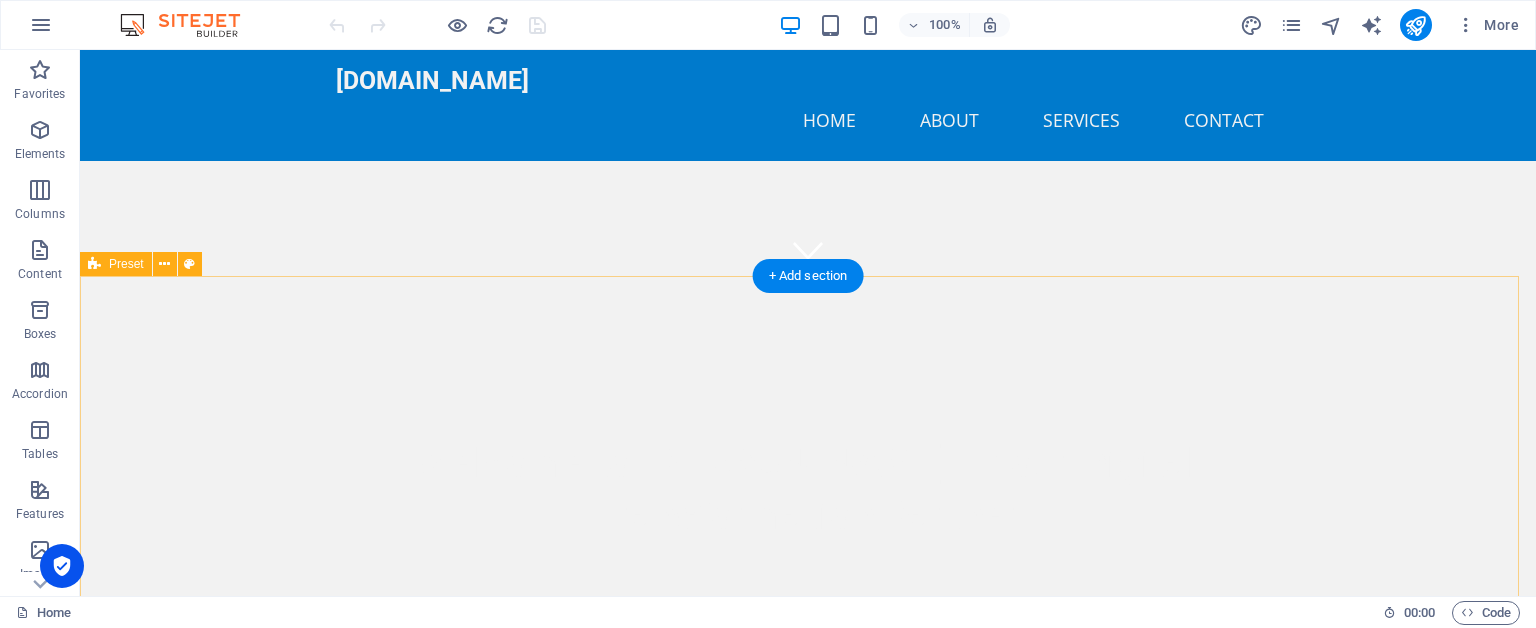 scroll, scrollTop: 0, scrollLeft: 0, axis: both 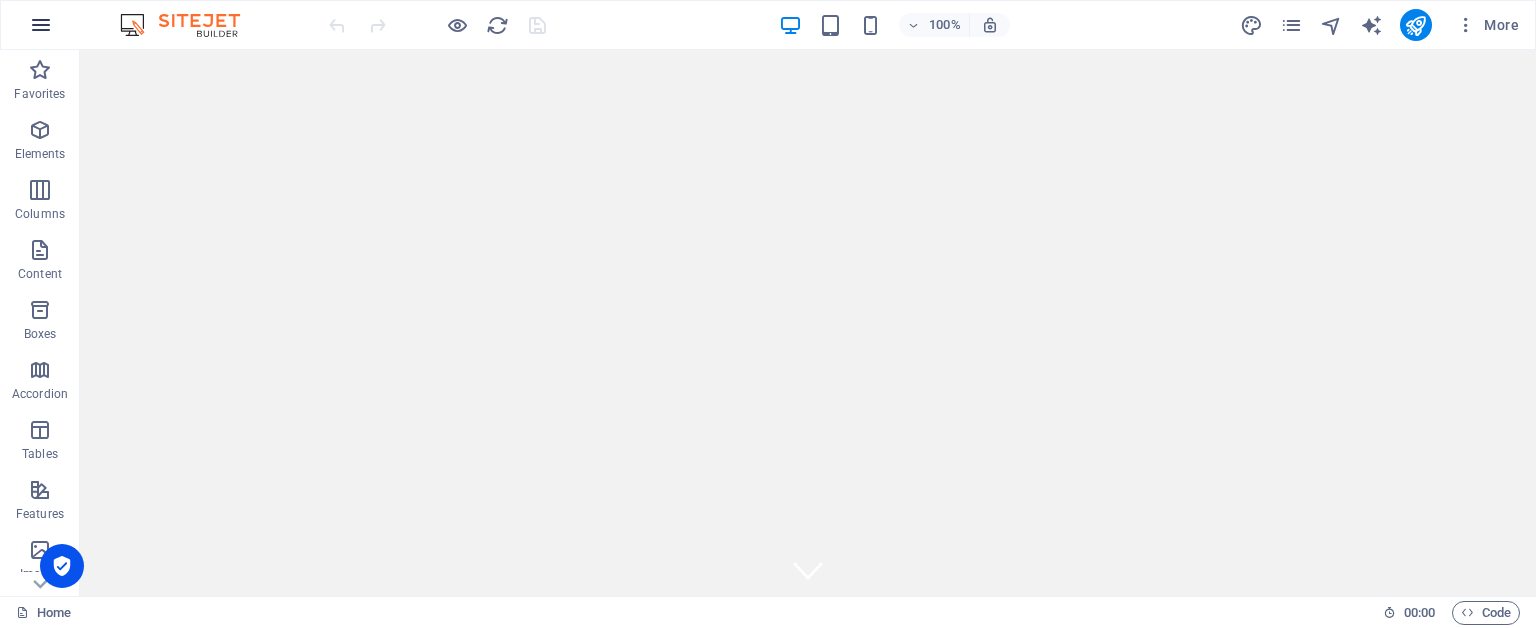 click at bounding box center (41, 25) 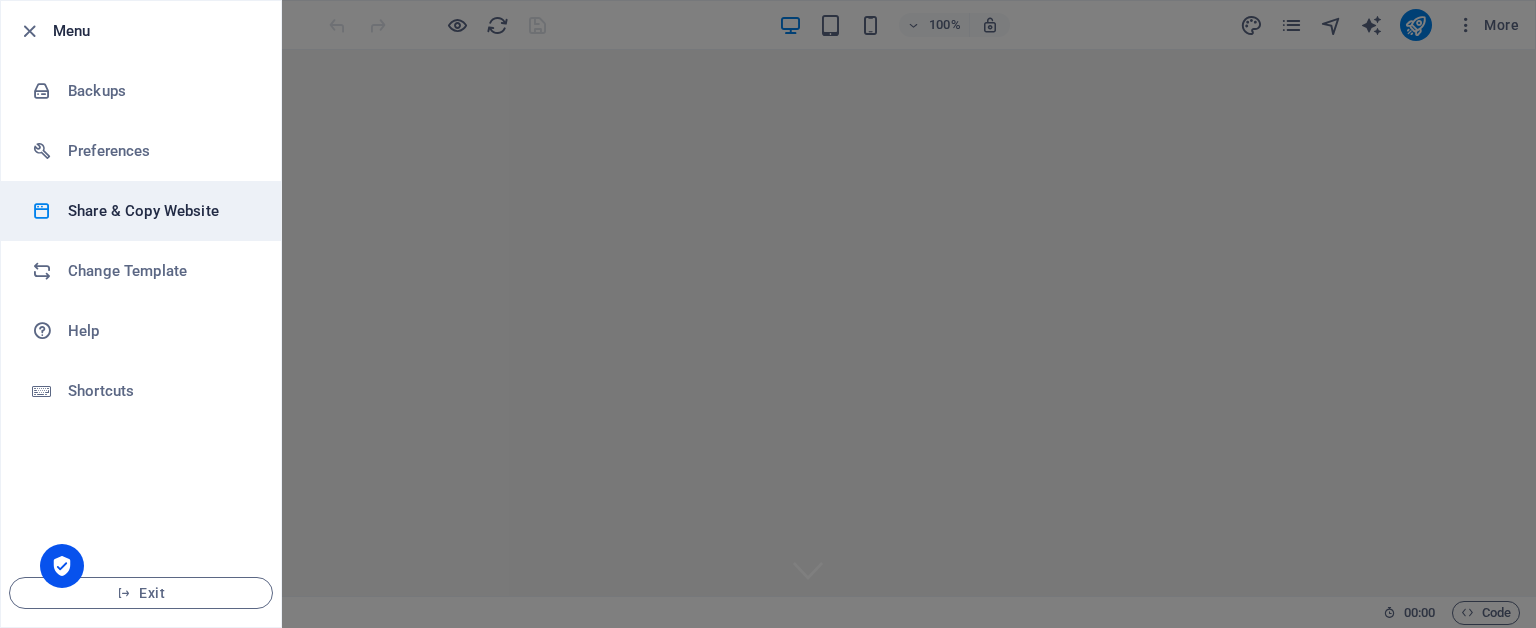 click on "Share & Copy Website" at bounding box center [160, 211] 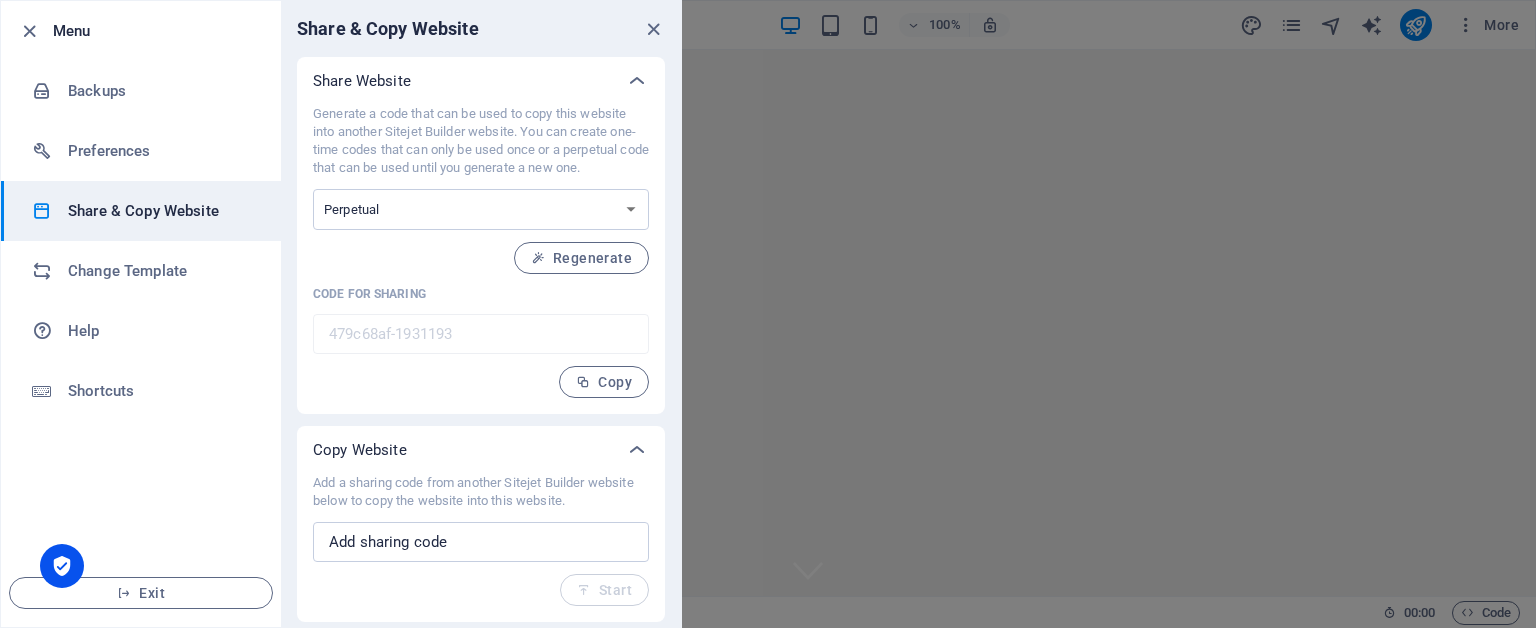 click on "Menu Backups Preferences Share & Copy Website Change Template Help Shortcuts Exit" at bounding box center (141, 314) 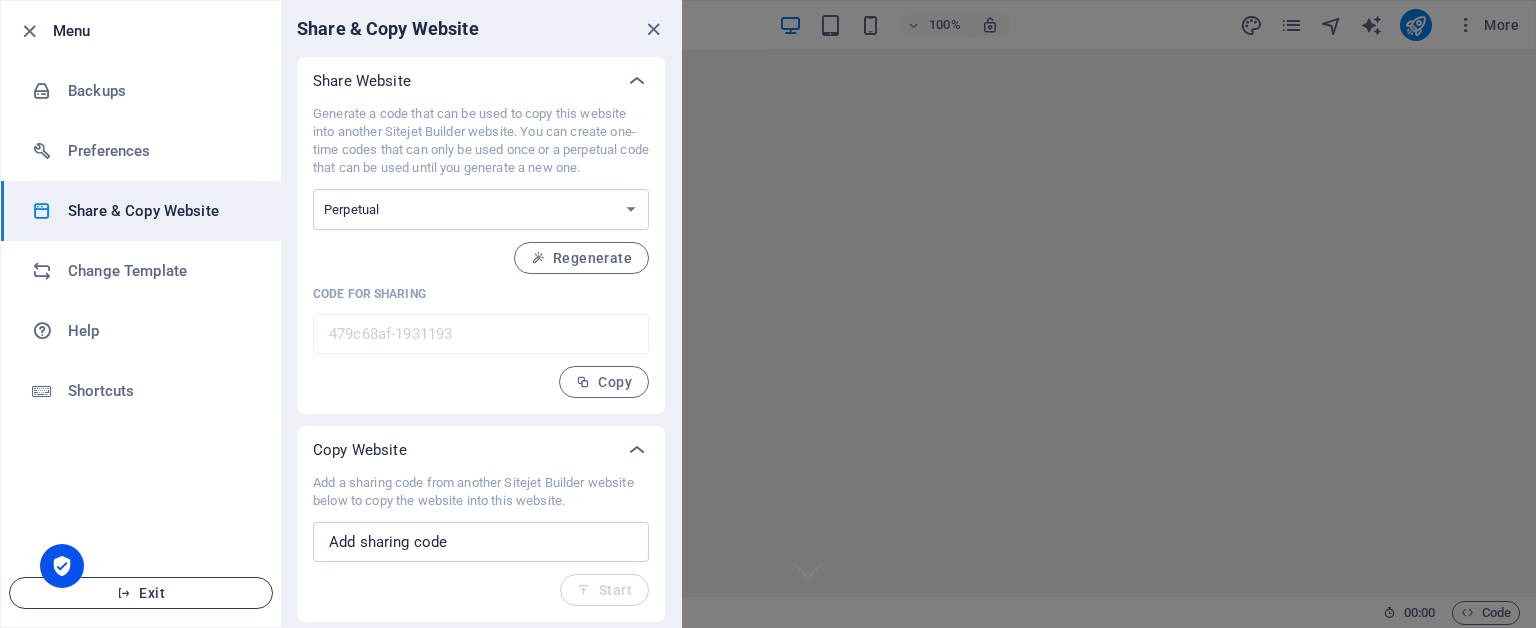 click on "Exit" at bounding box center (141, 593) 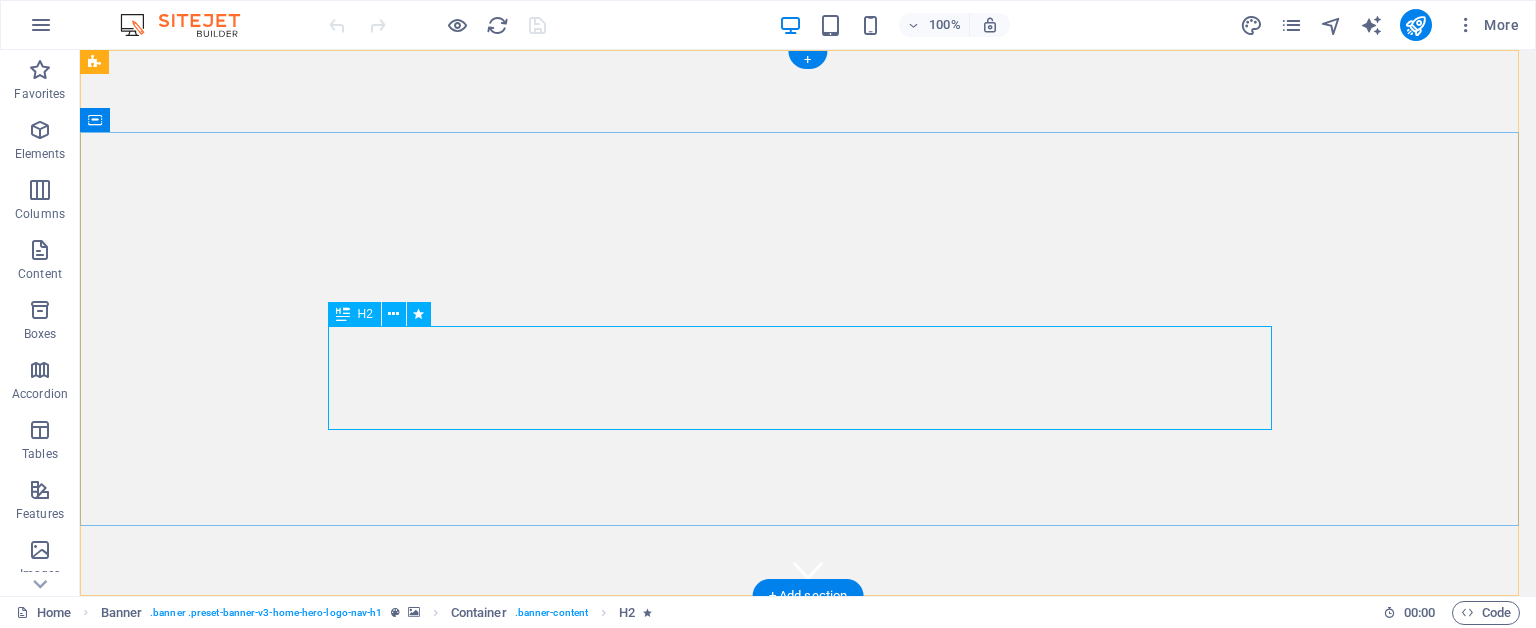 scroll, scrollTop: 0, scrollLeft: 0, axis: both 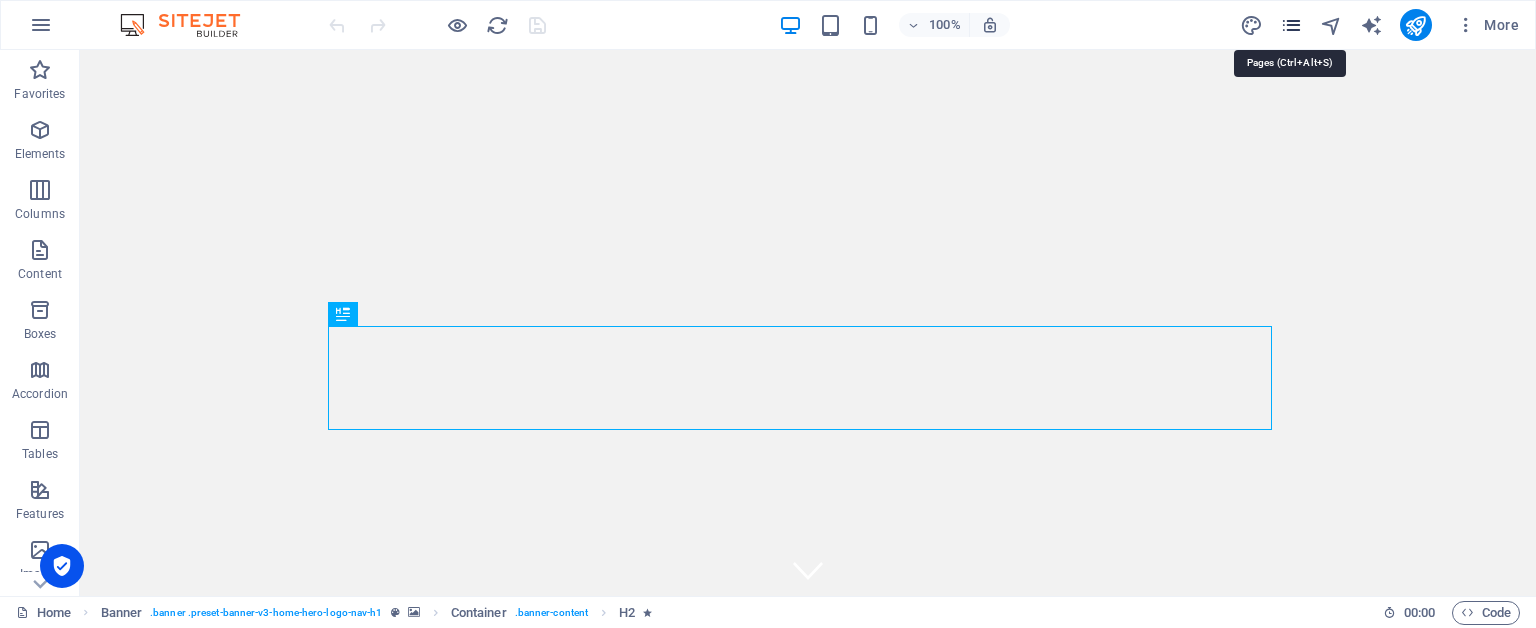 click at bounding box center [1291, 25] 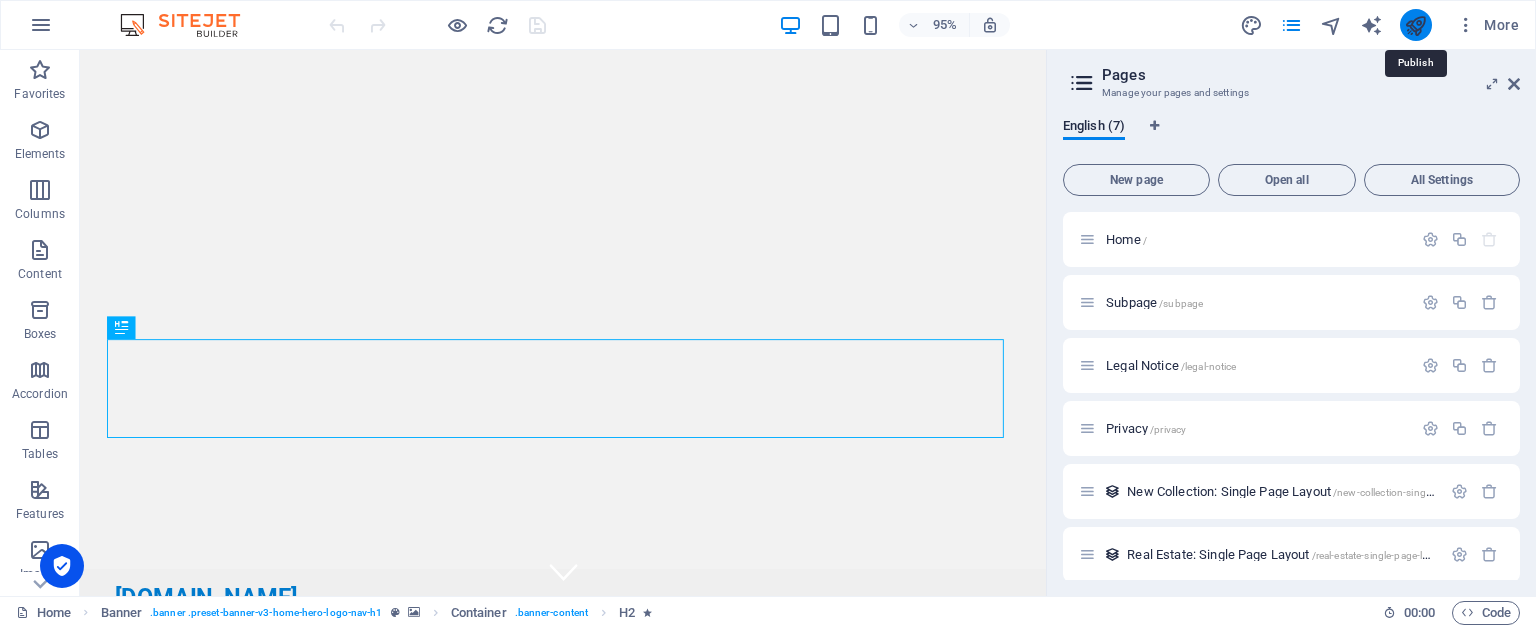 click at bounding box center [1415, 25] 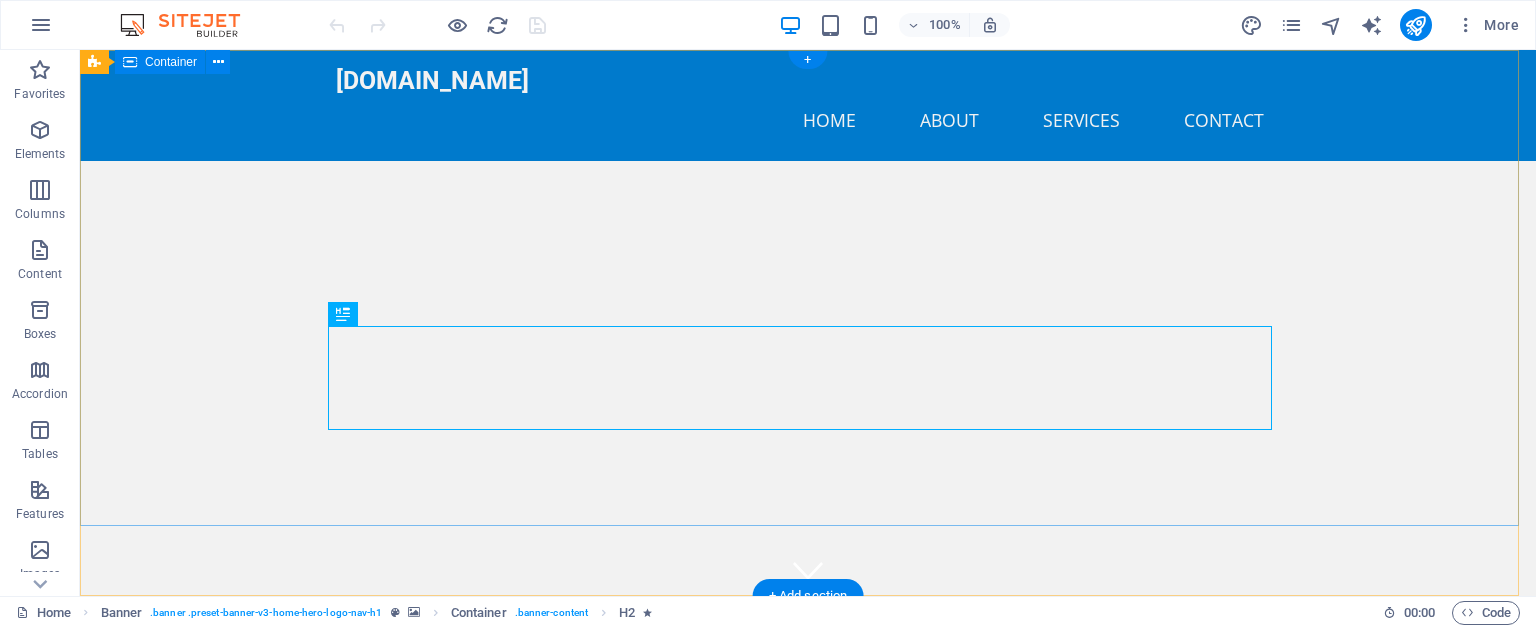 scroll, scrollTop: 0, scrollLeft: 0, axis: both 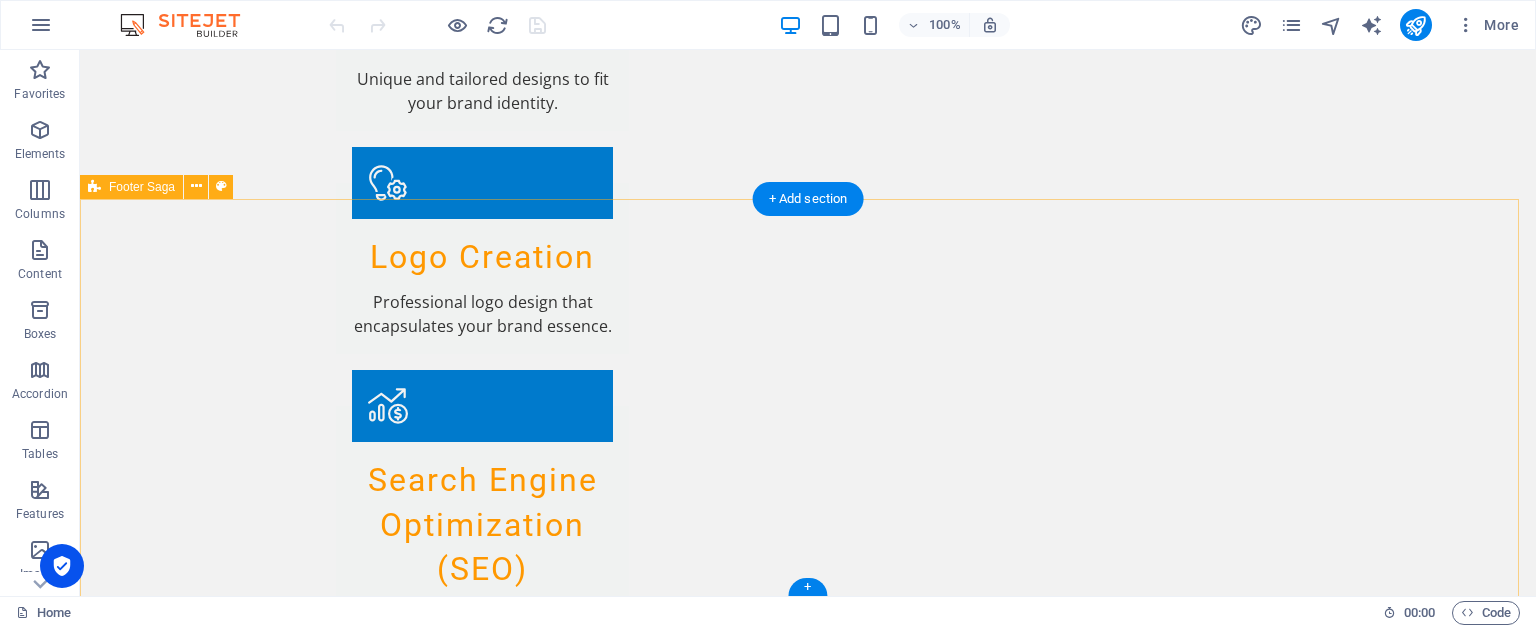 click on "test.akusimus.com Akusimus is your go-to provider for comprehensive internet services. Our focus is on delivering high-quality solutions that align with your business goals. Contact us today to learn more about how we can help. Contact 123 E-commerce Lane 12345   Tech City Phone:  (123) 456-7890 Mobile:  Email:  info@akusimus.com Navigation Home About Services Contact Legal Notice Privacy Policy Social media Facebook X Instagram" at bounding box center [808, 2643] 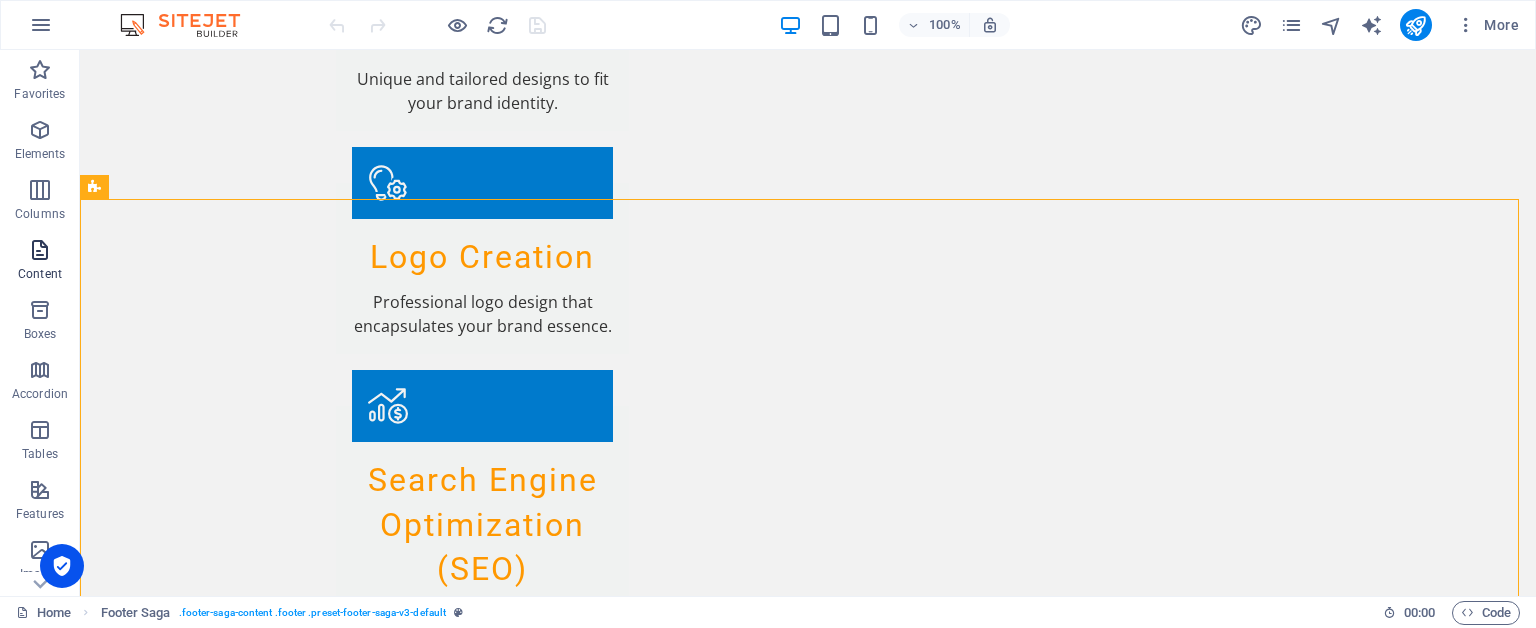 click at bounding box center [40, 250] 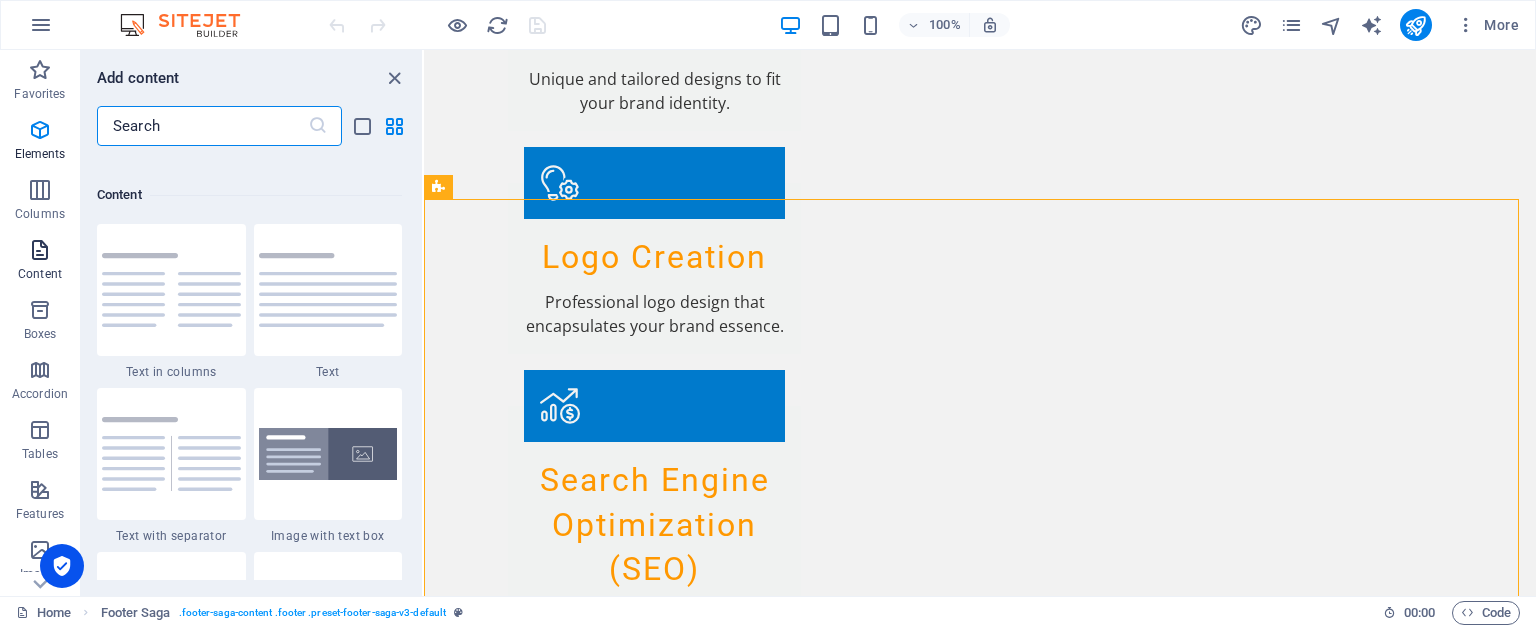 scroll, scrollTop: 3499, scrollLeft: 0, axis: vertical 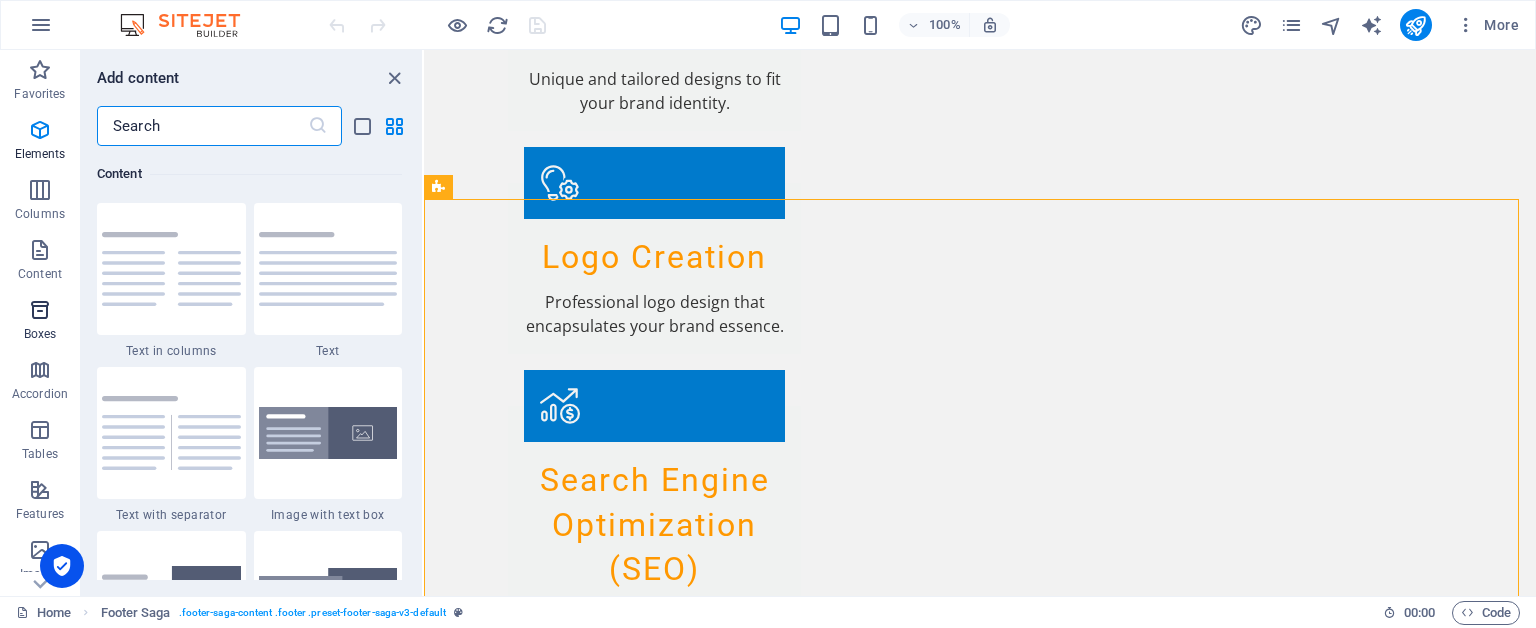 click at bounding box center (40, 310) 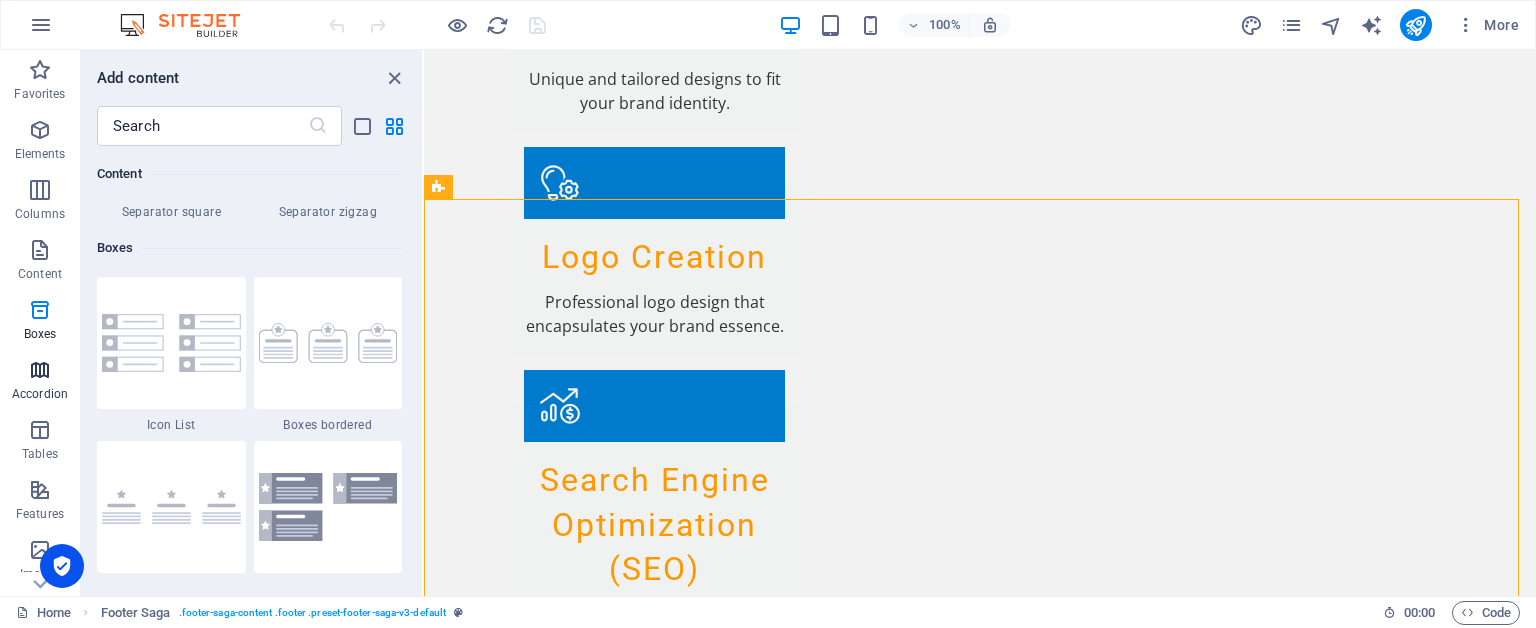 scroll, scrollTop: 5352, scrollLeft: 0, axis: vertical 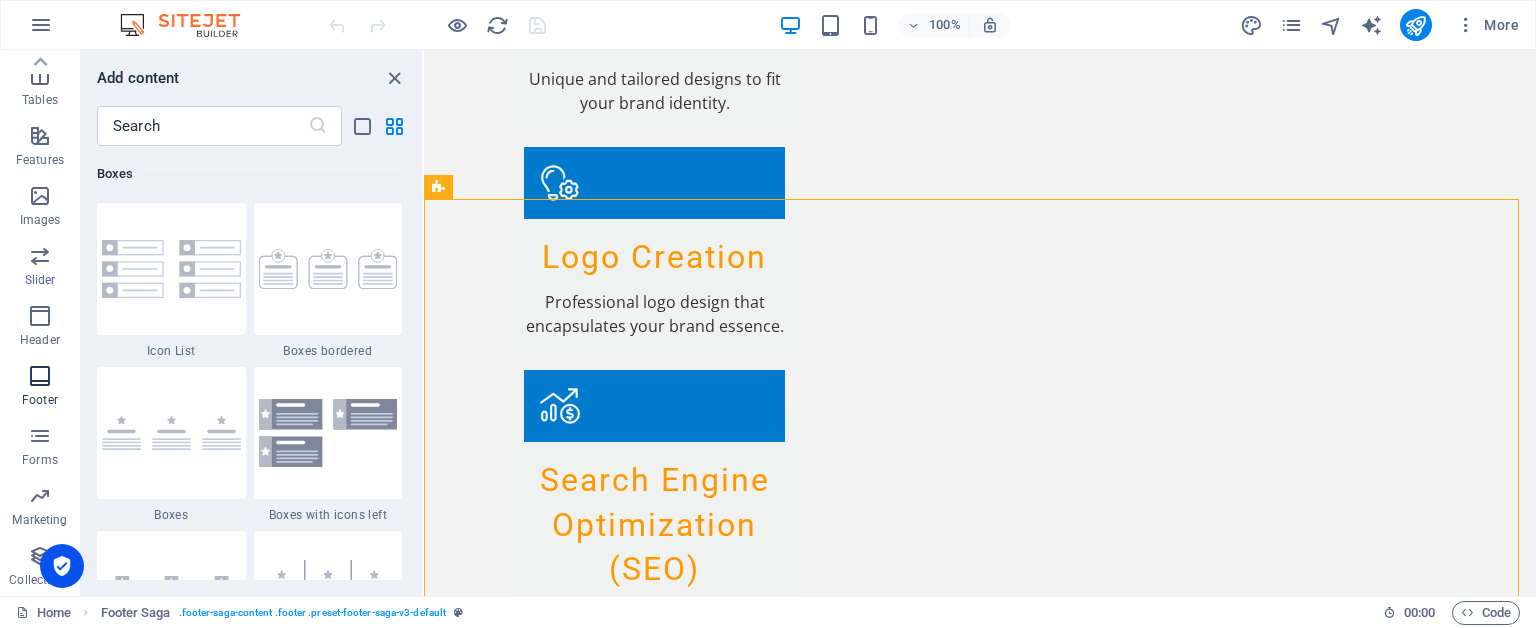 click at bounding box center [40, 376] 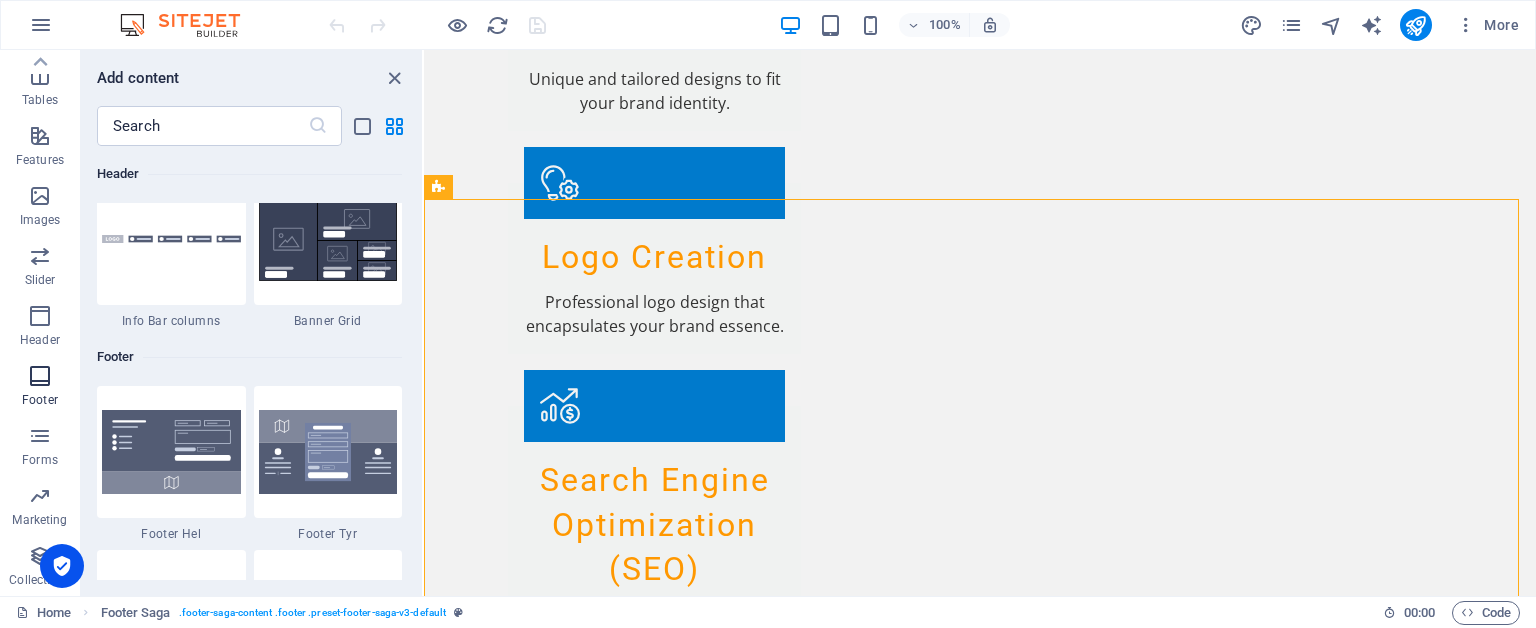 scroll, scrollTop: 13075, scrollLeft: 0, axis: vertical 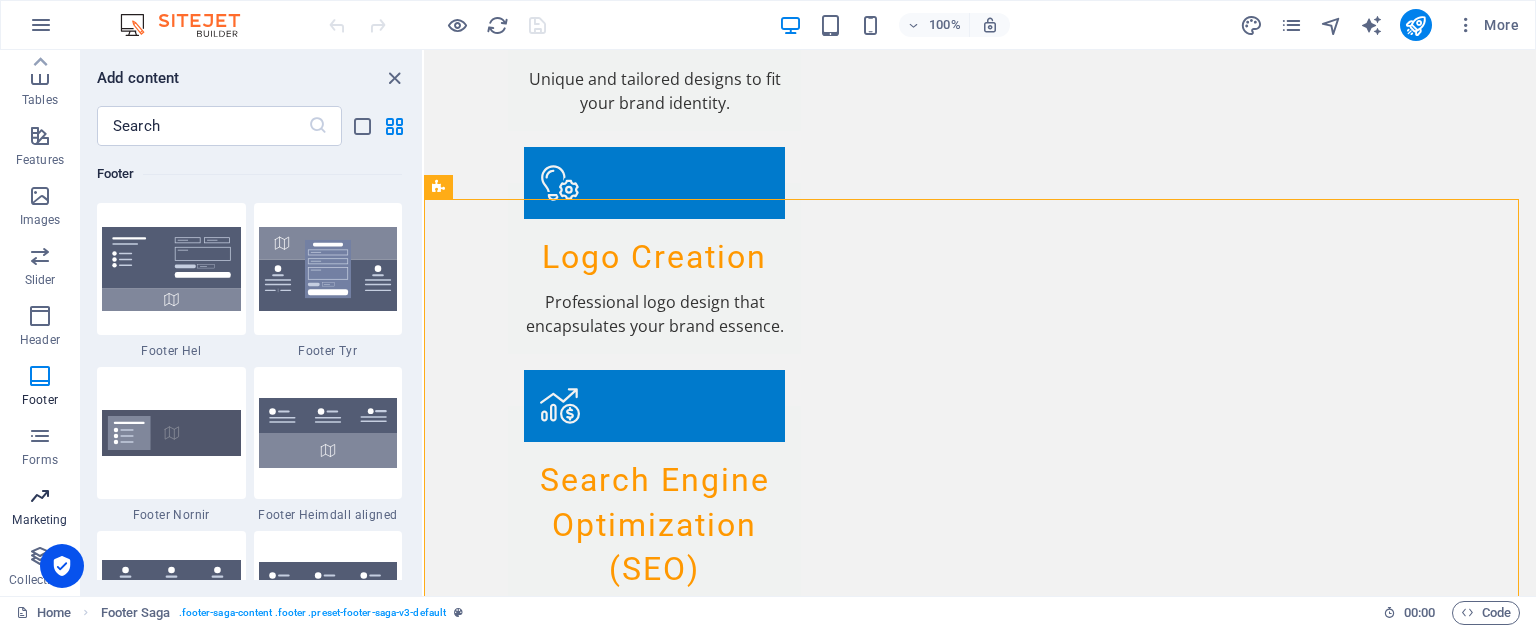 click at bounding box center (40, 496) 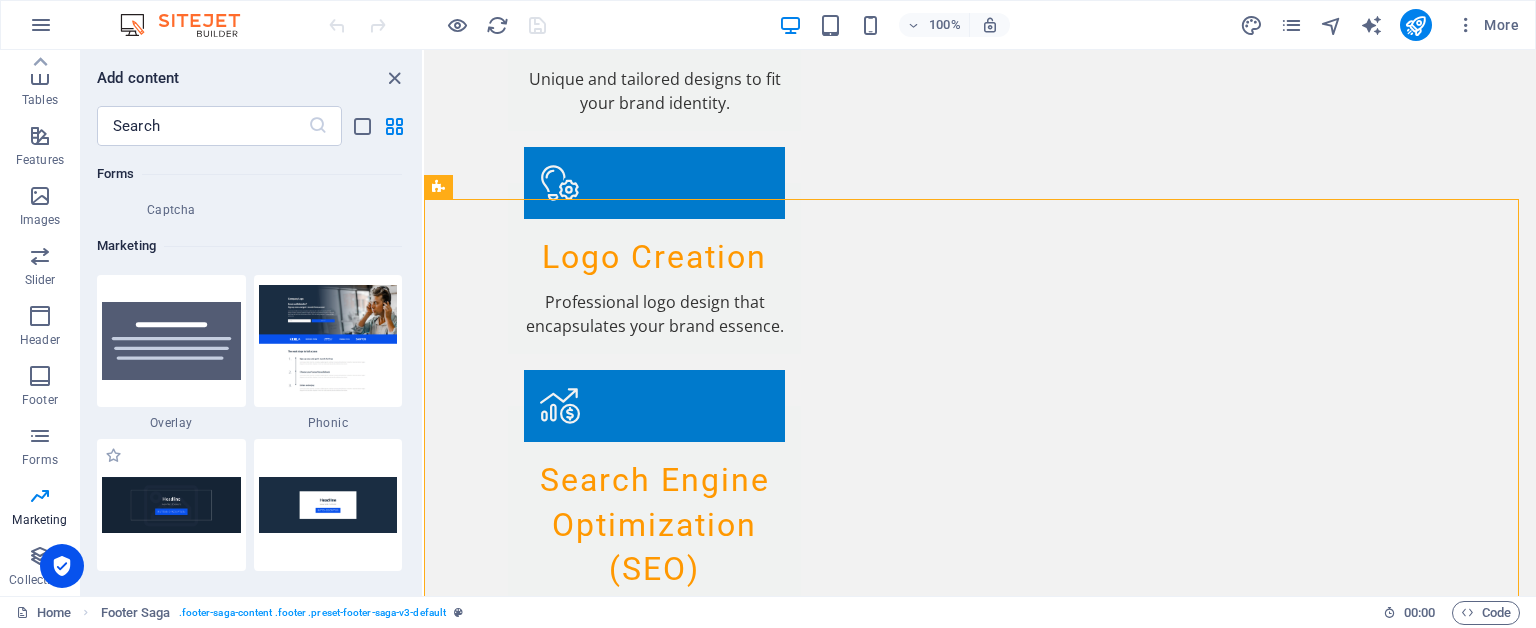 scroll, scrollTop: 16125, scrollLeft: 0, axis: vertical 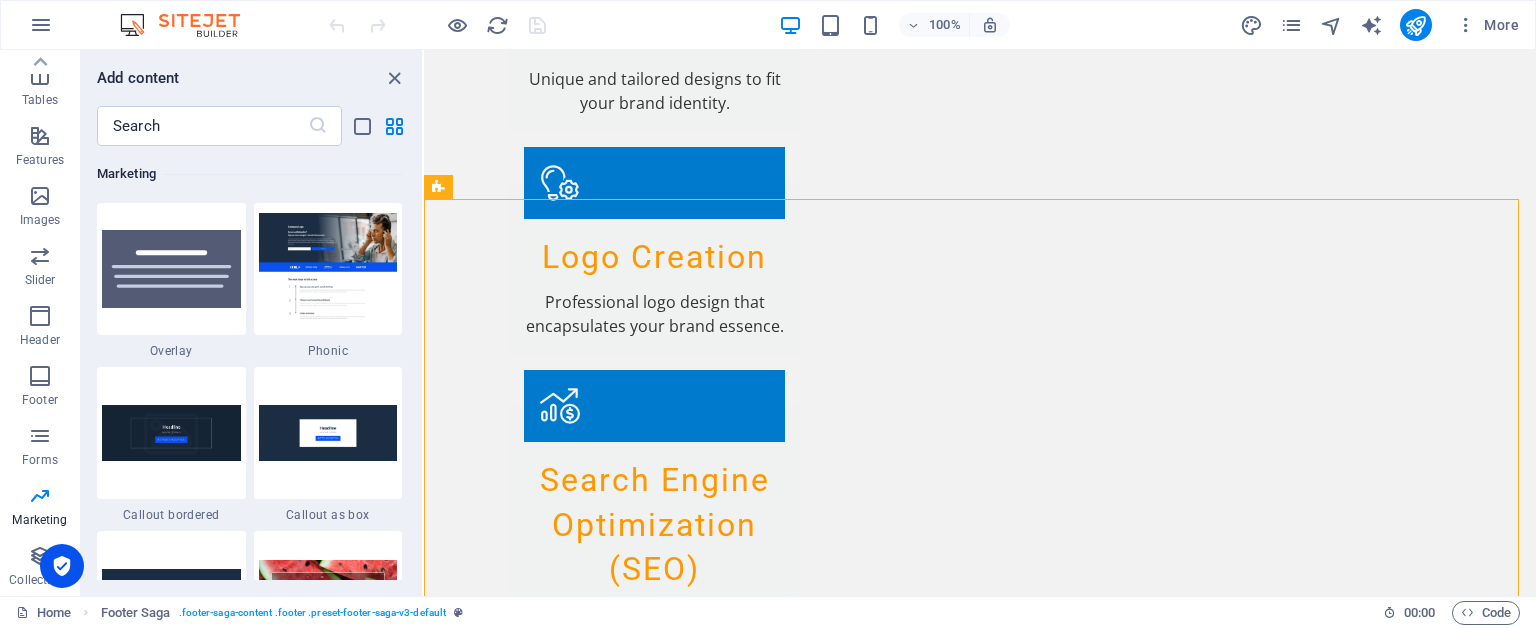 click at bounding box center (62, 566) 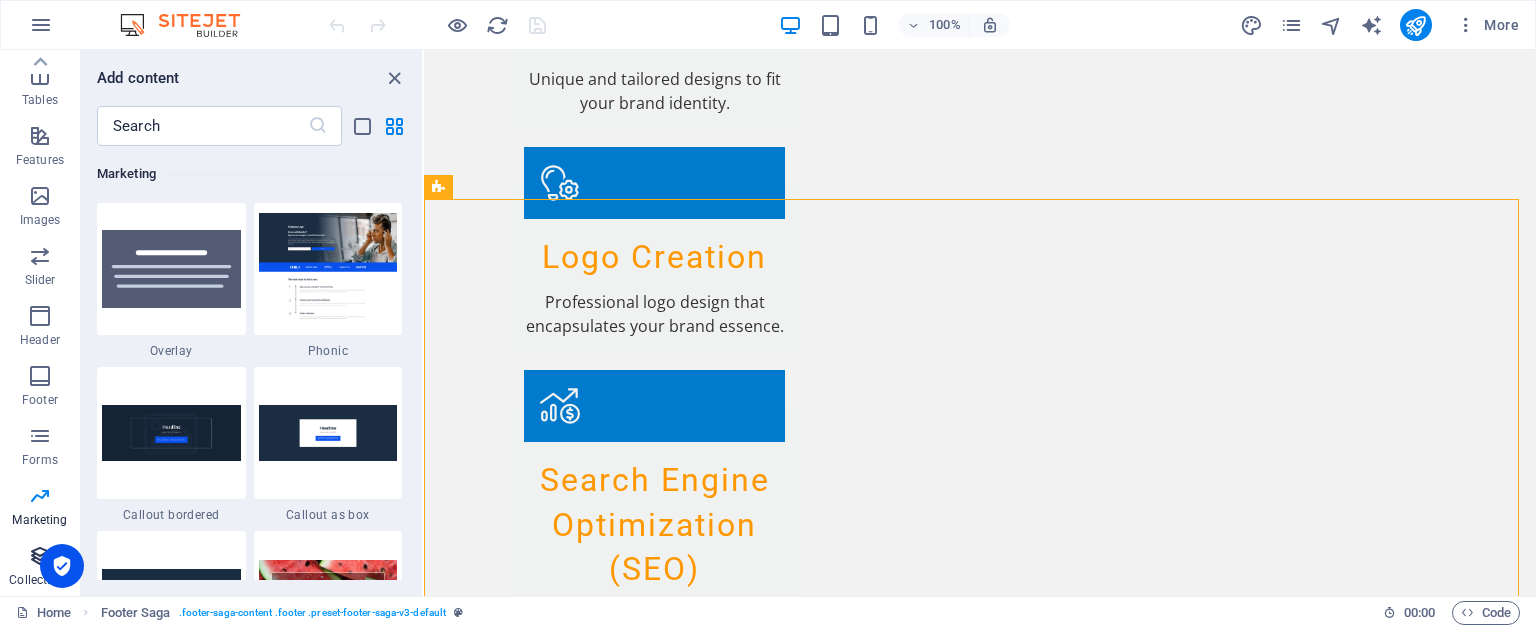click at bounding box center [40, 556] 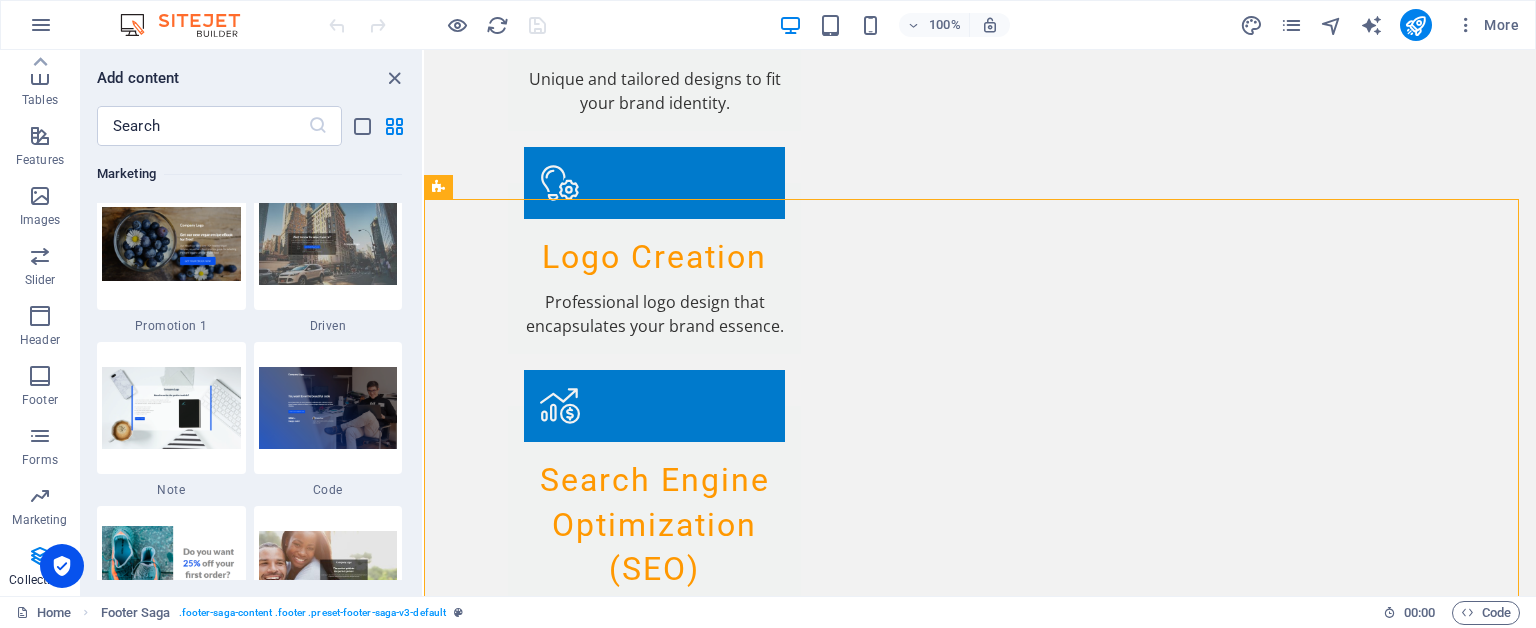 scroll, scrollTop: 18142, scrollLeft: 0, axis: vertical 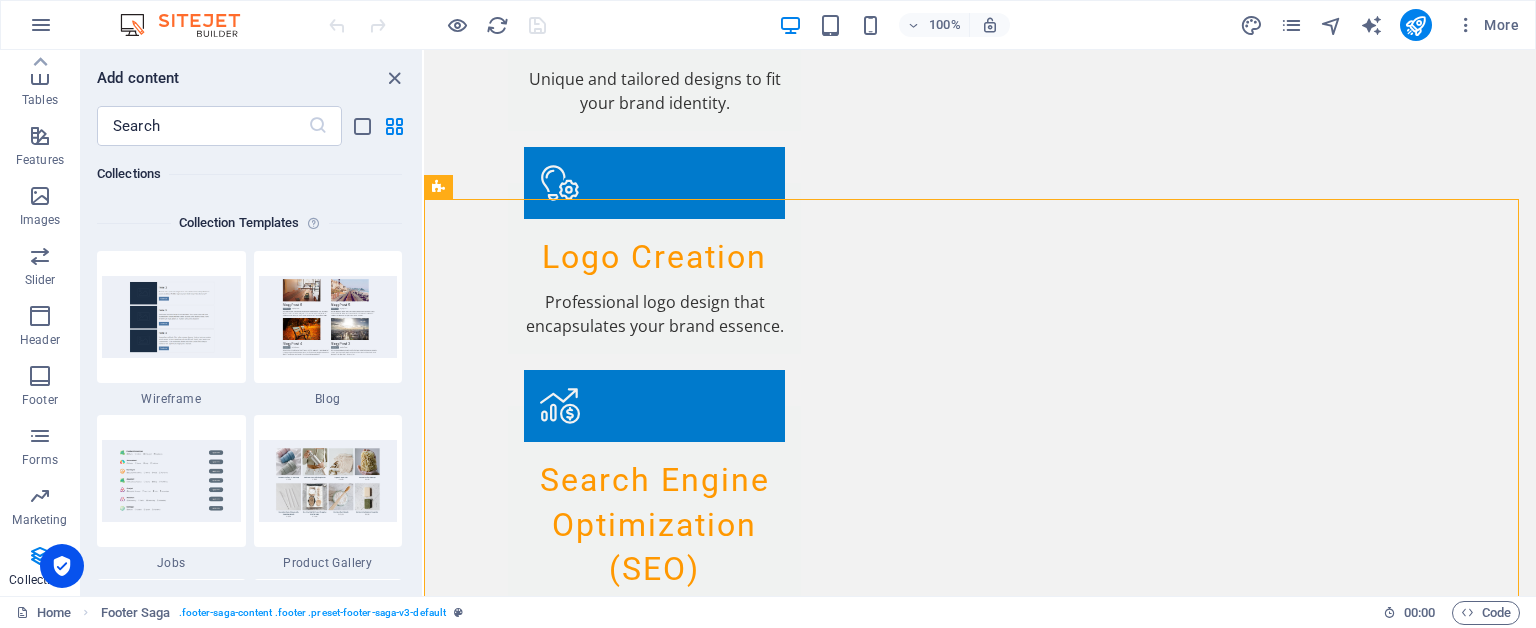 click at bounding box center (62, 566) 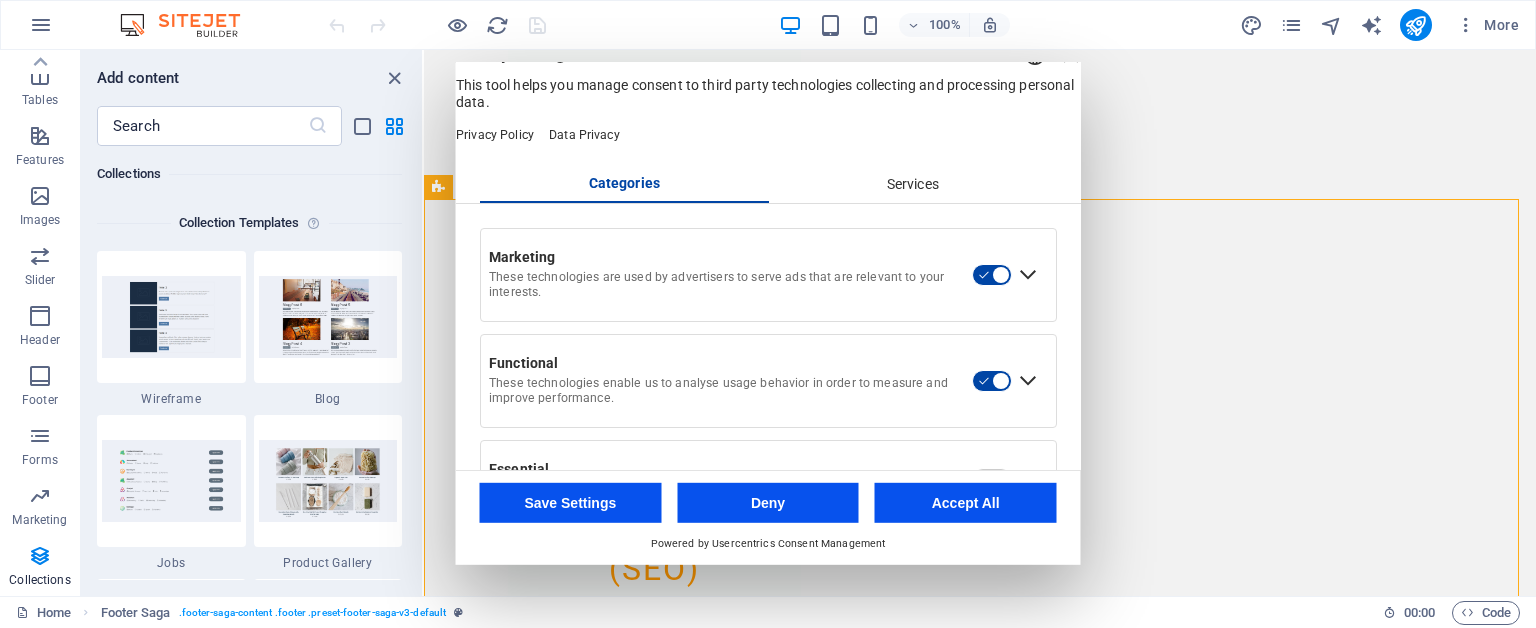 scroll, scrollTop: 0, scrollLeft: 0, axis: both 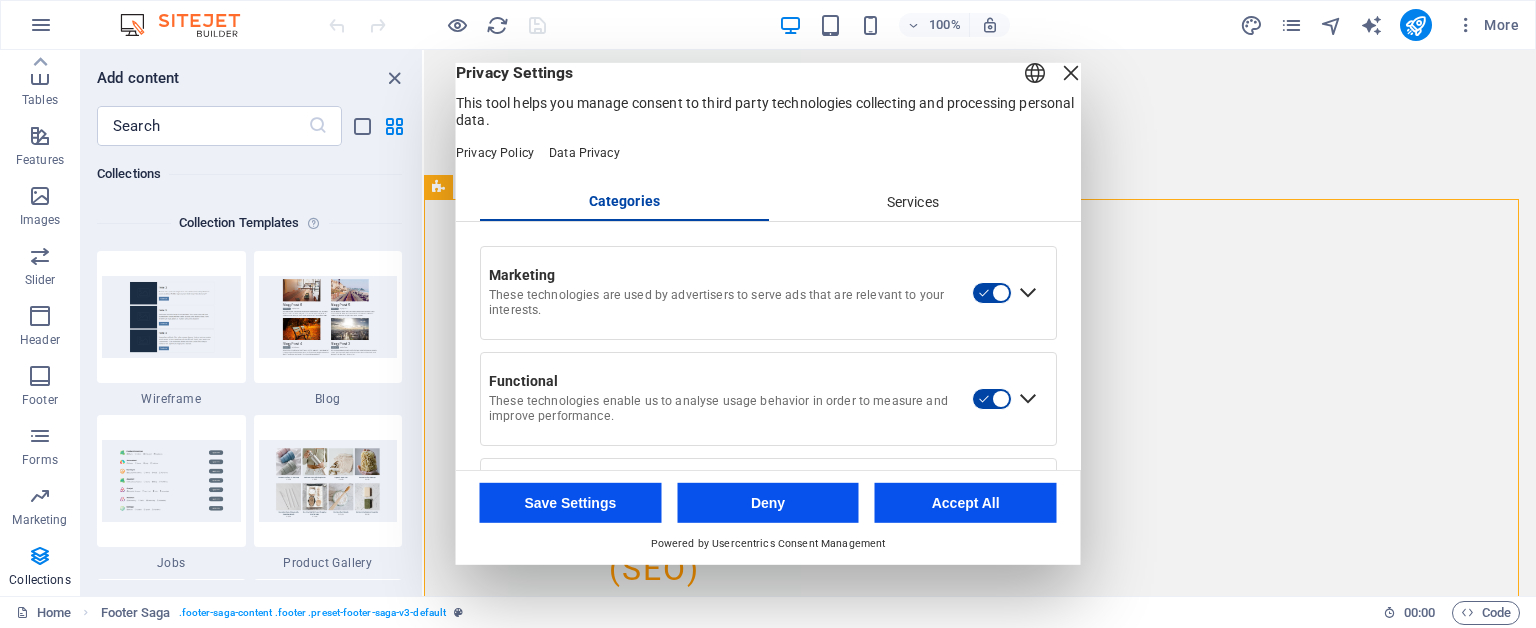 click at bounding box center [1071, 73] 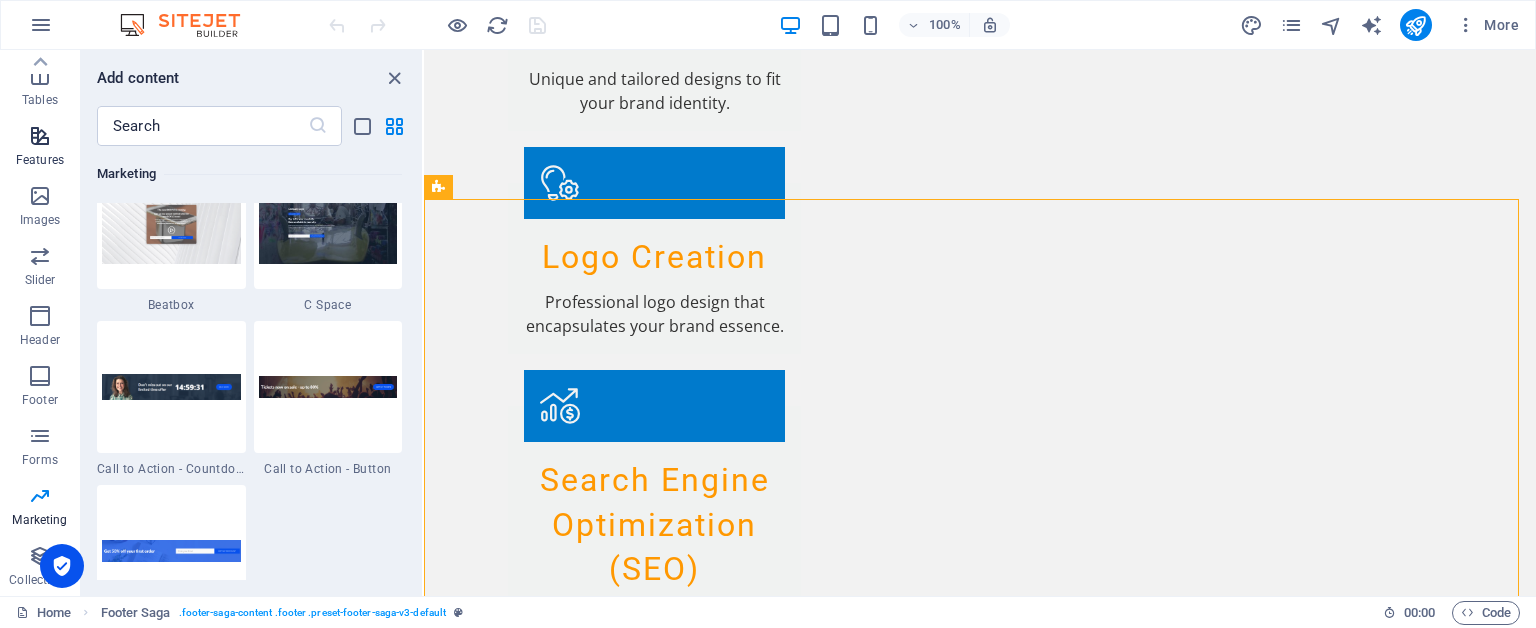 scroll, scrollTop: 17595, scrollLeft: 0, axis: vertical 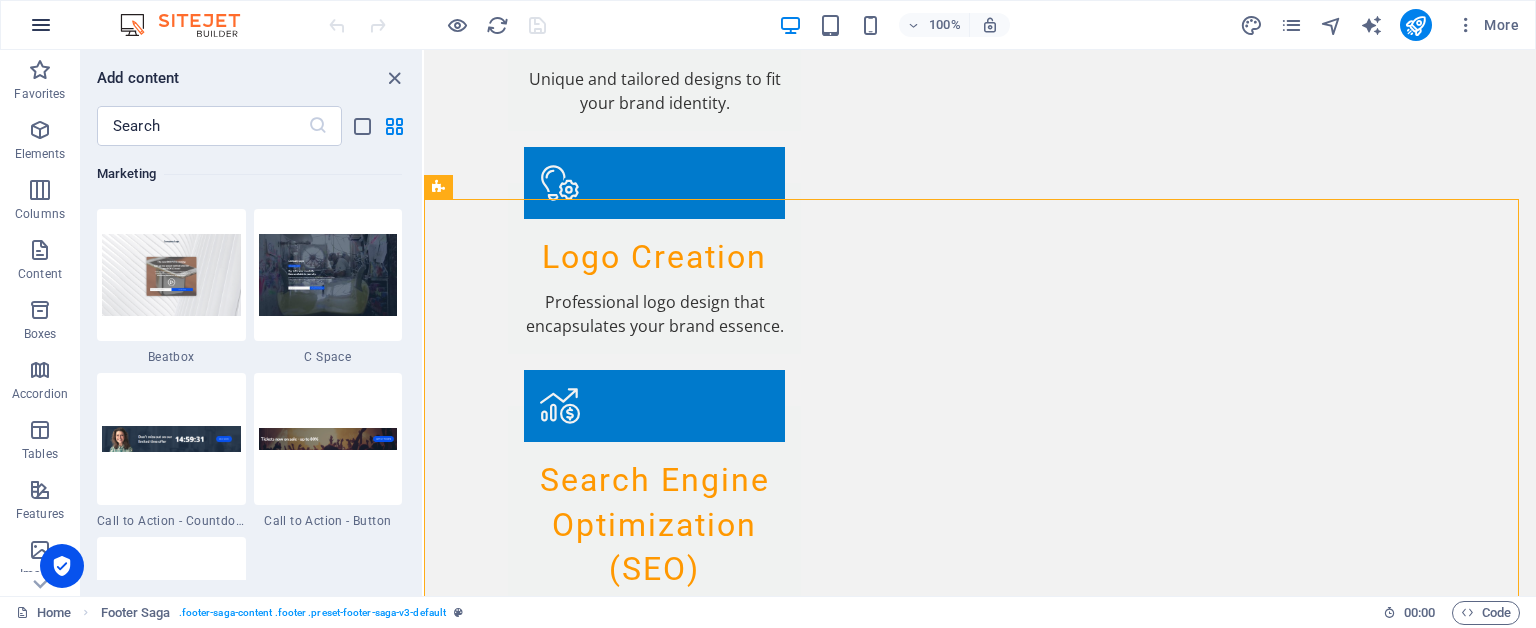 click at bounding box center (41, 25) 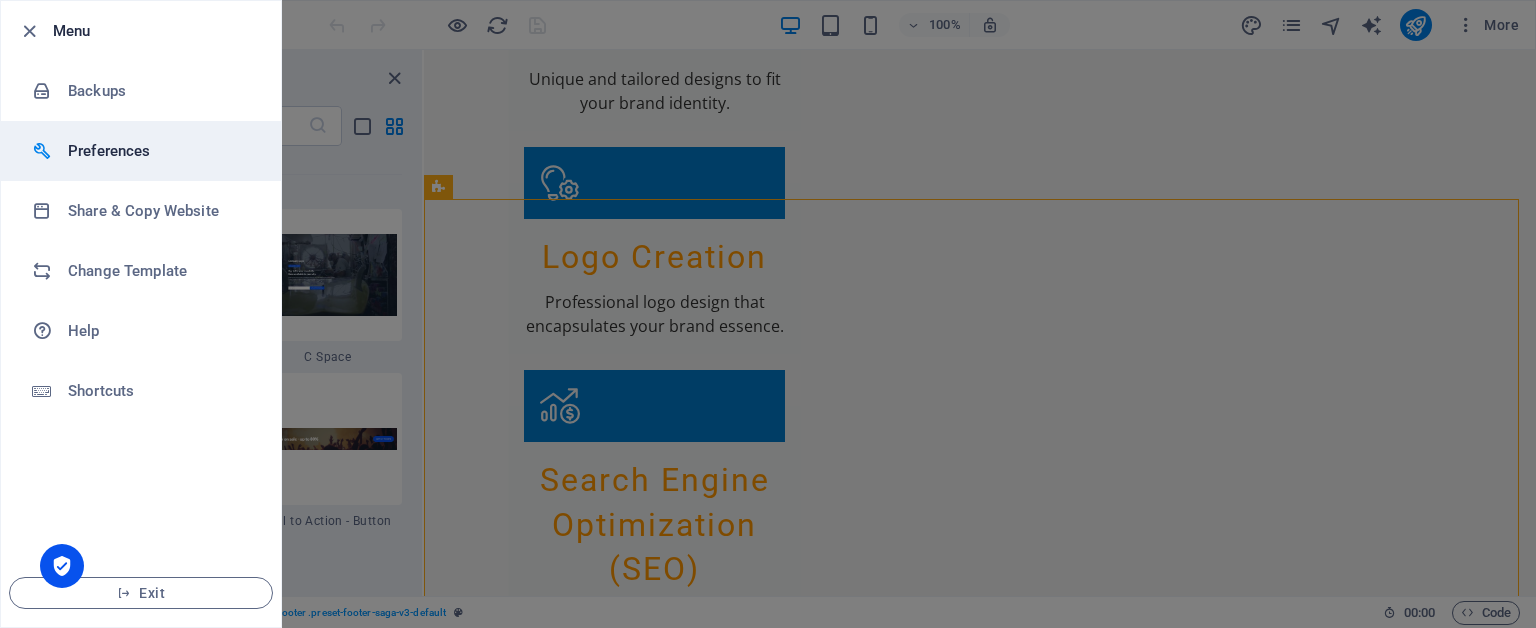 click on "Preferences" at bounding box center [160, 151] 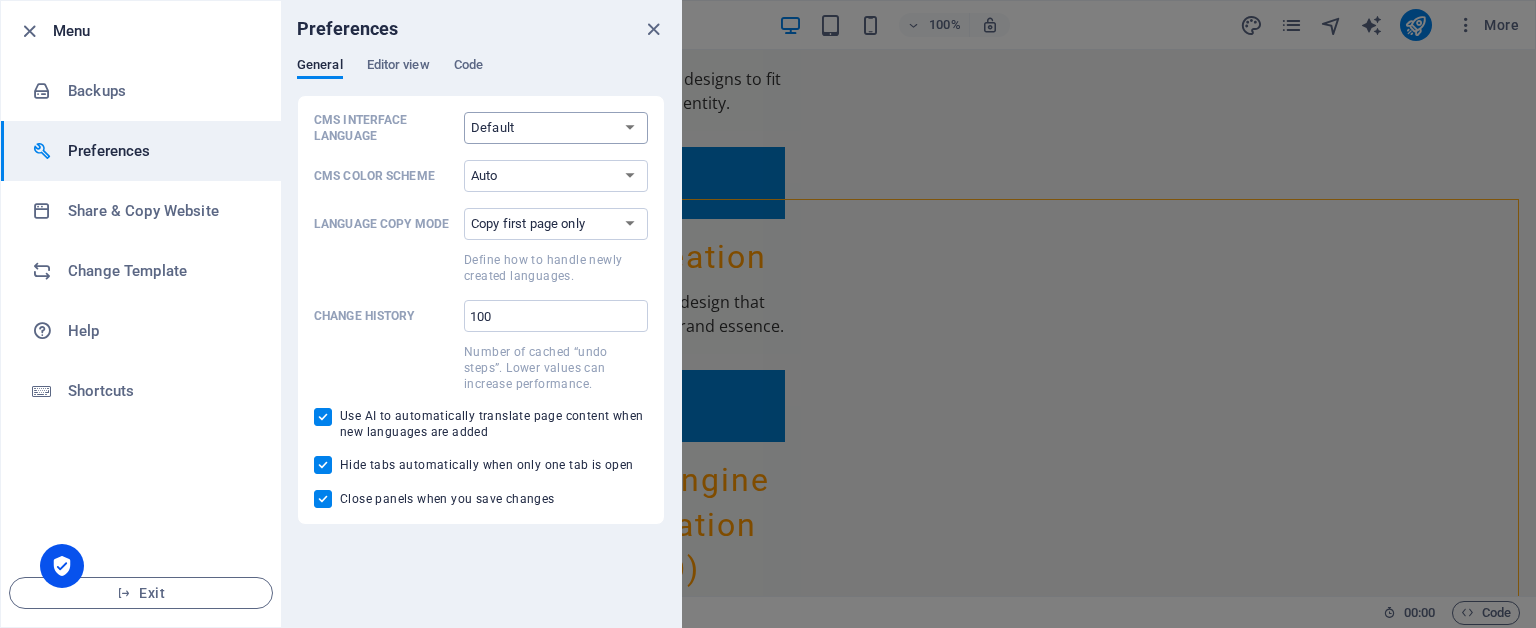 click on "Default Deutsch English Español Français Magyar Italiano Nederlands Polski Português русский язык Svenska Türkçe 日本語" at bounding box center (556, 128) 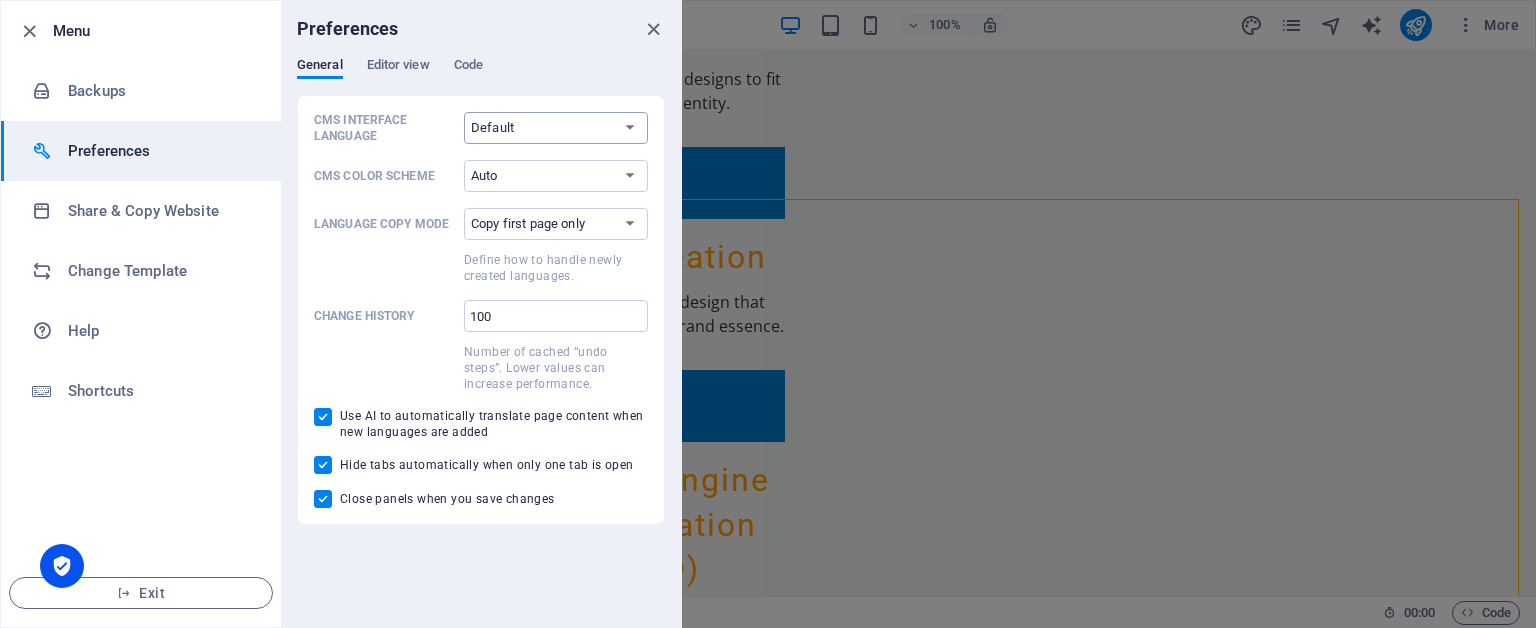click on "100" at bounding box center [556, 316] 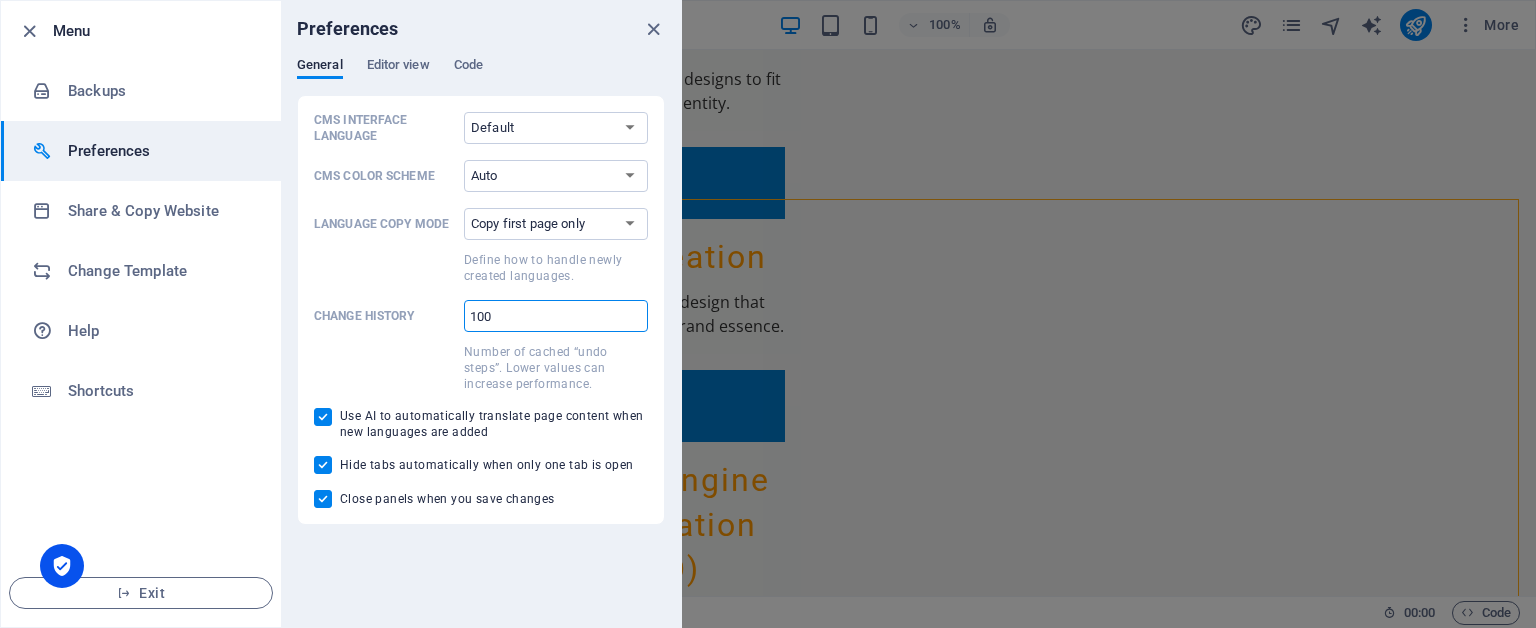 click on "Preferences" at bounding box center [481, 29] 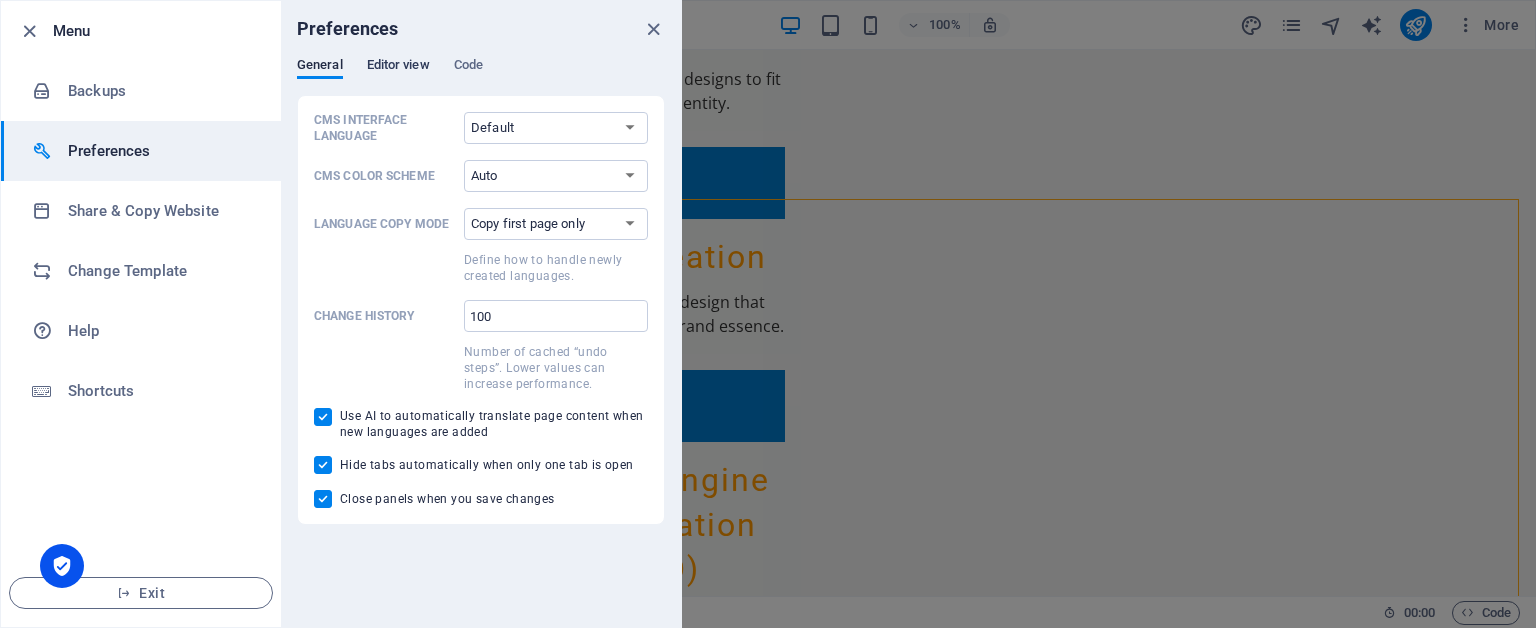 click on "Editor view" at bounding box center (398, 67) 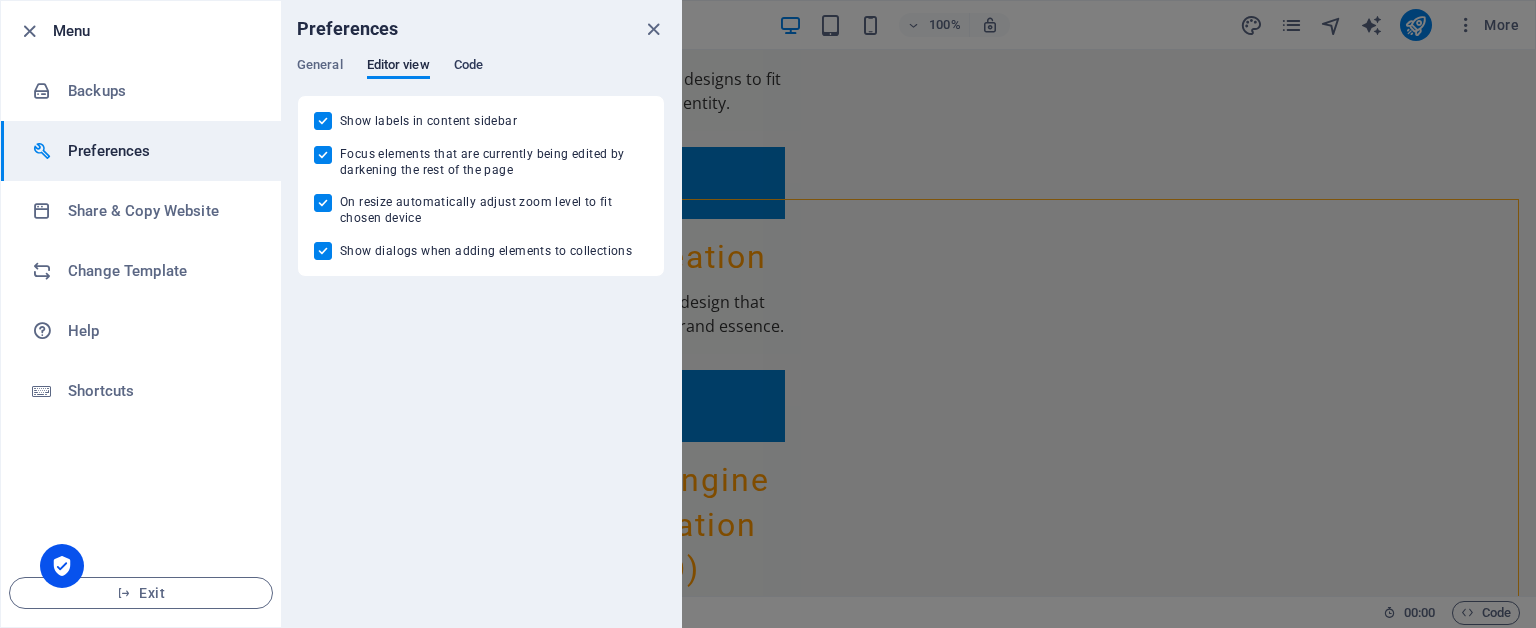 click on "Code" at bounding box center (468, 67) 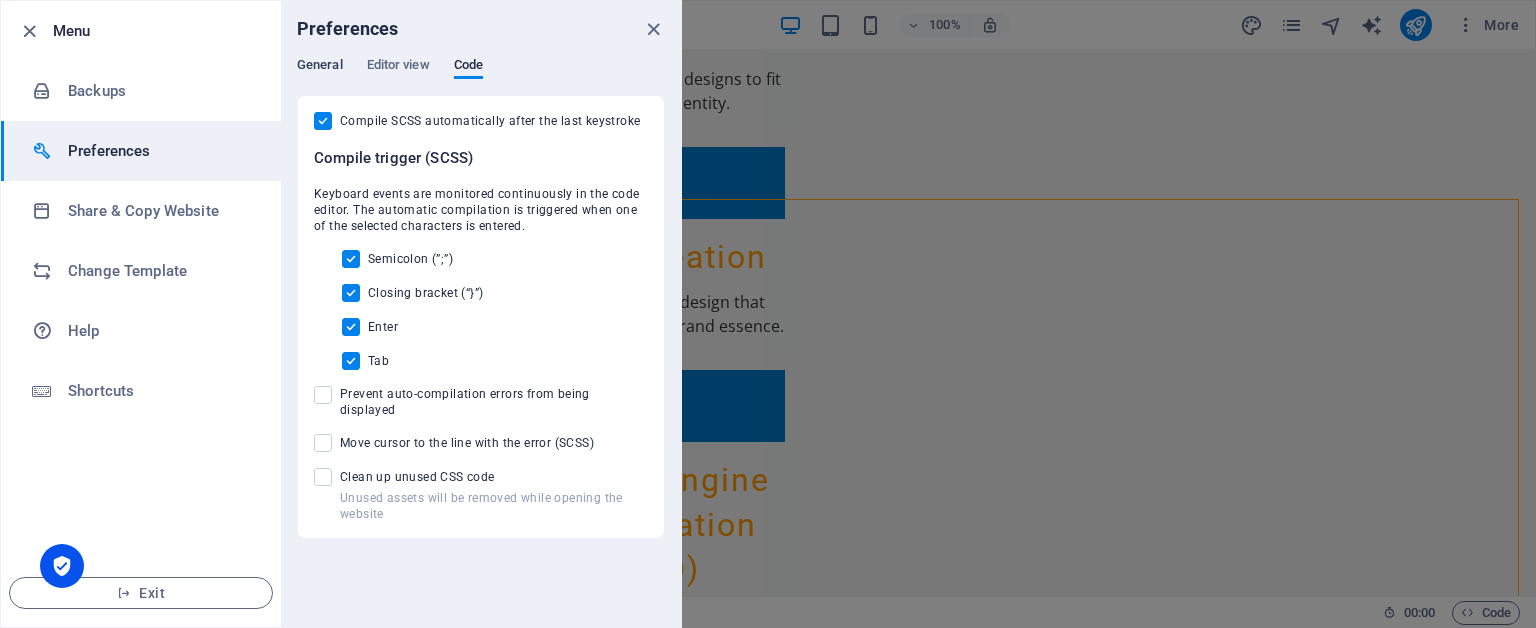 click on "General" at bounding box center [320, 67] 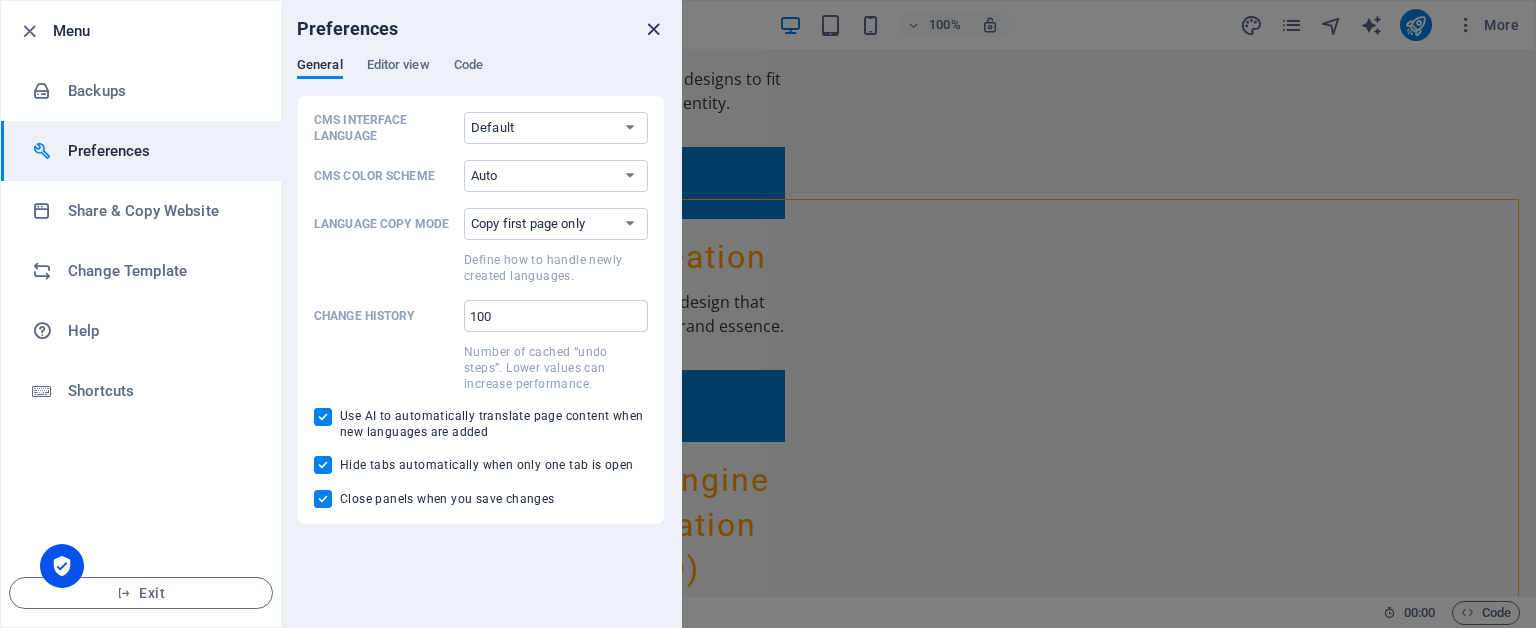 click at bounding box center [653, 29] 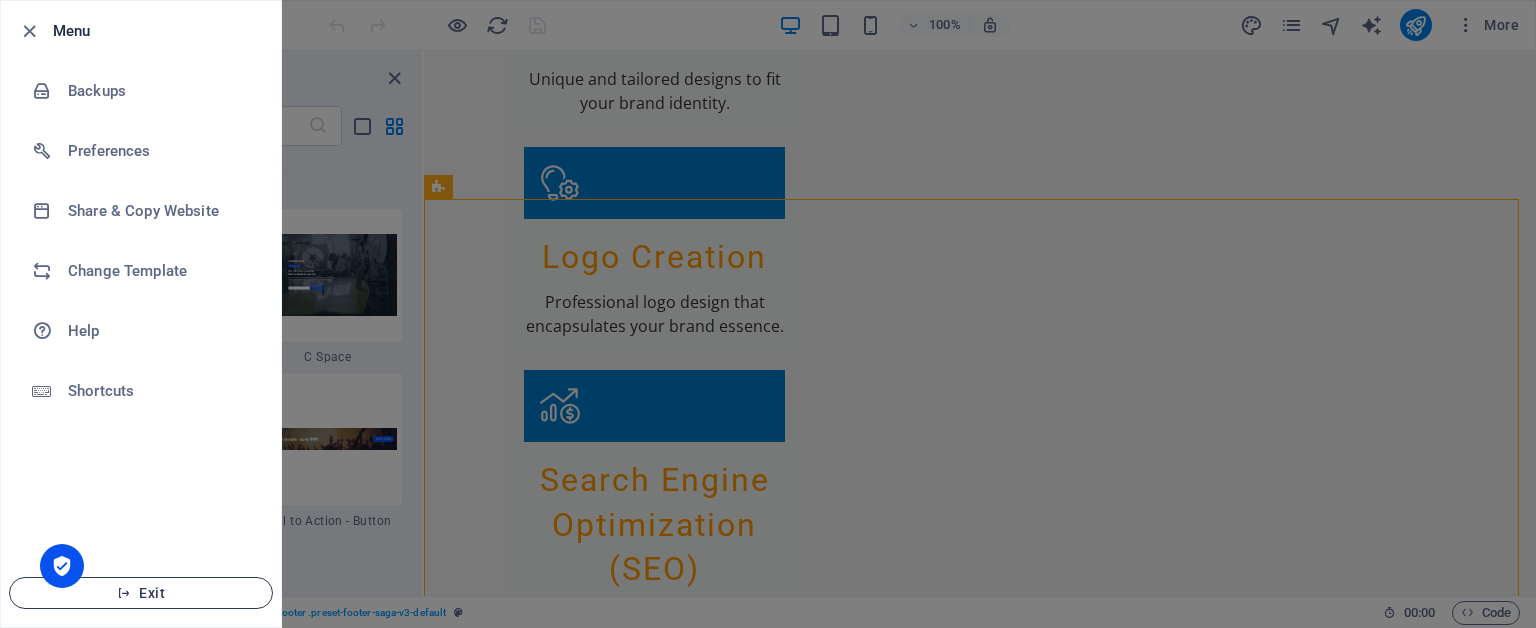 click on "Exit" at bounding box center (141, 593) 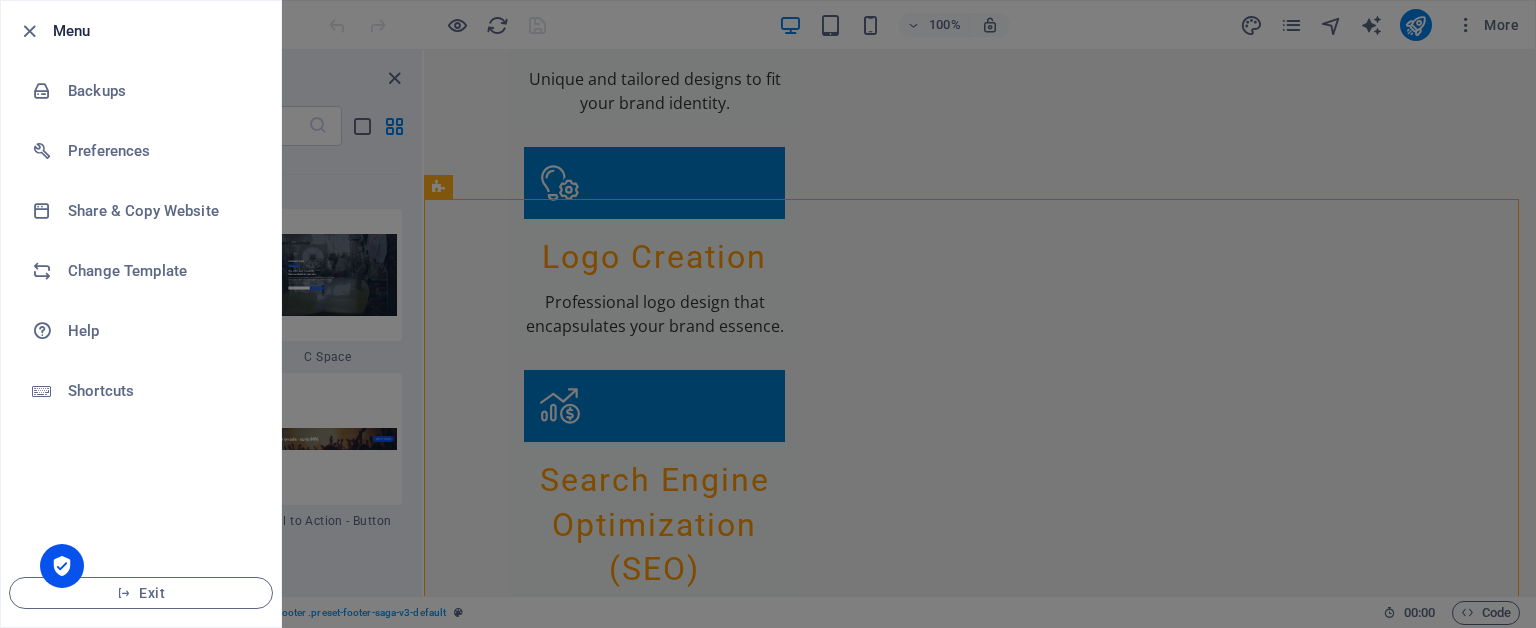 click at bounding box center (768, 314) 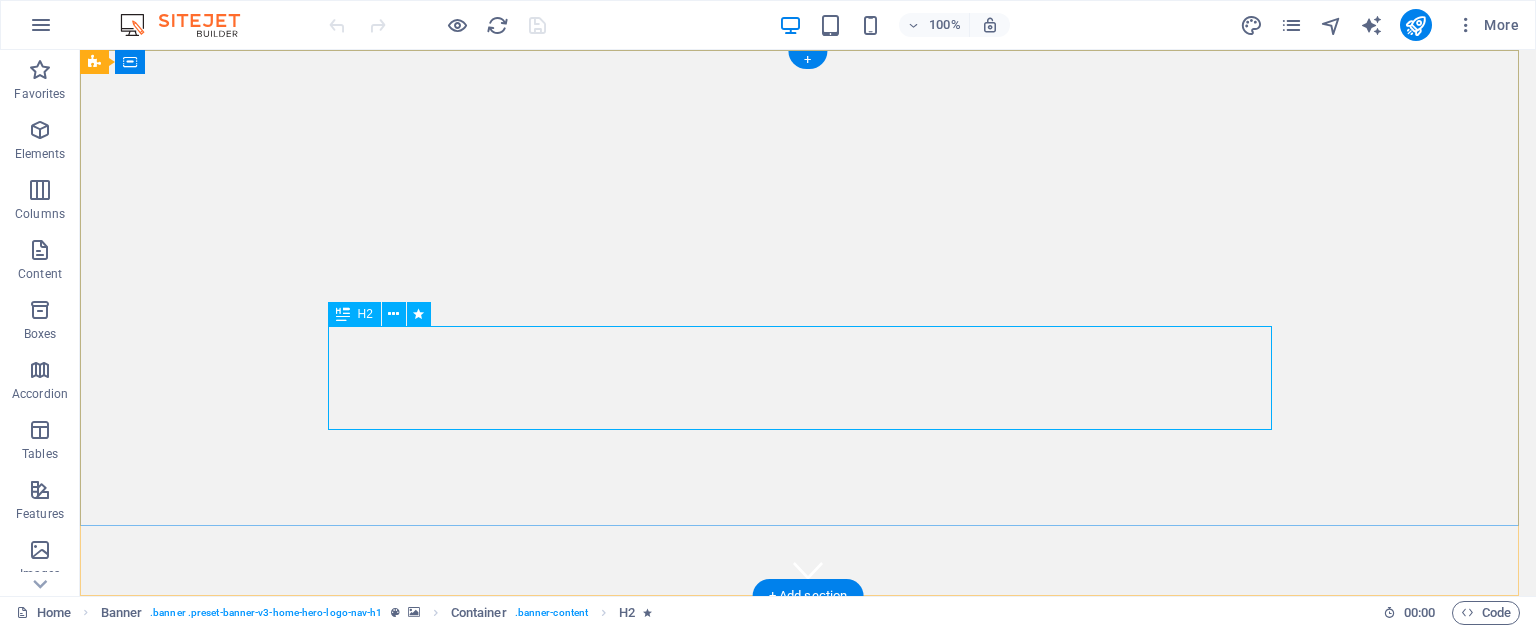 scroll, scrollTop: 0, scrollLeft: 0, axis: both 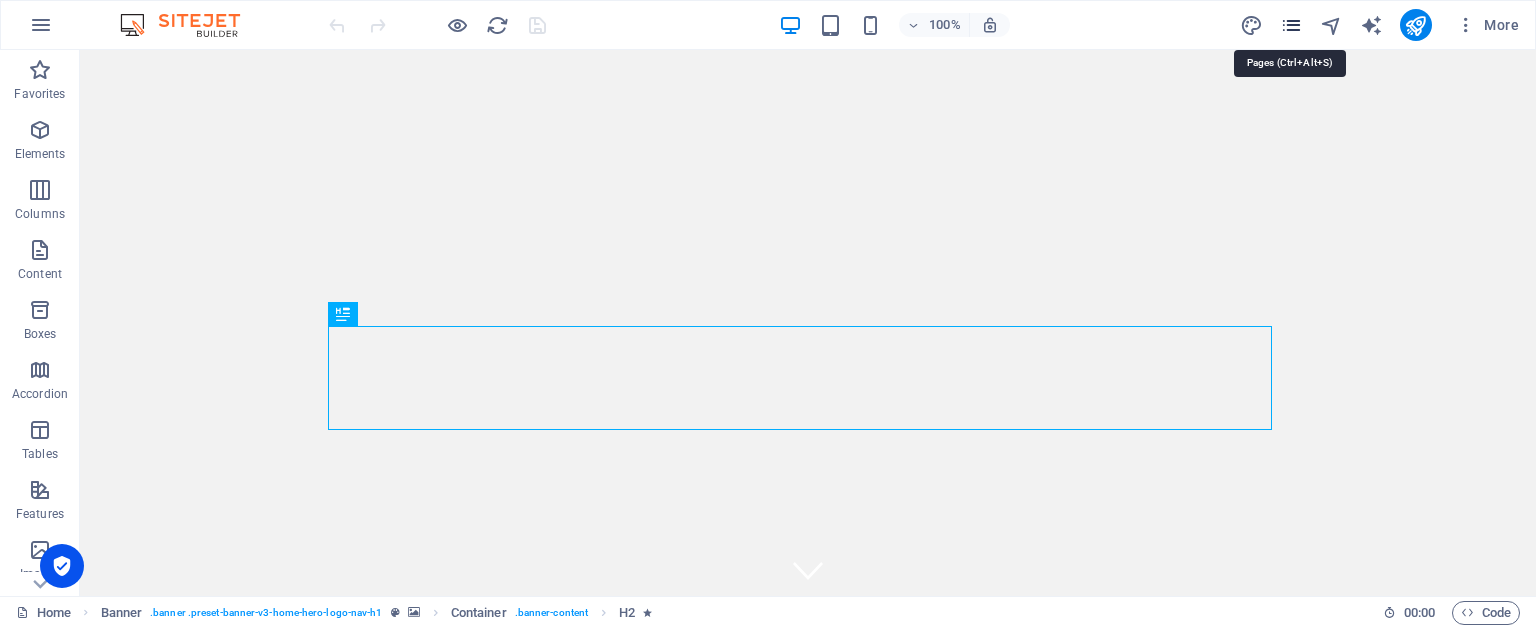 click at bounding box center [1291, 25] 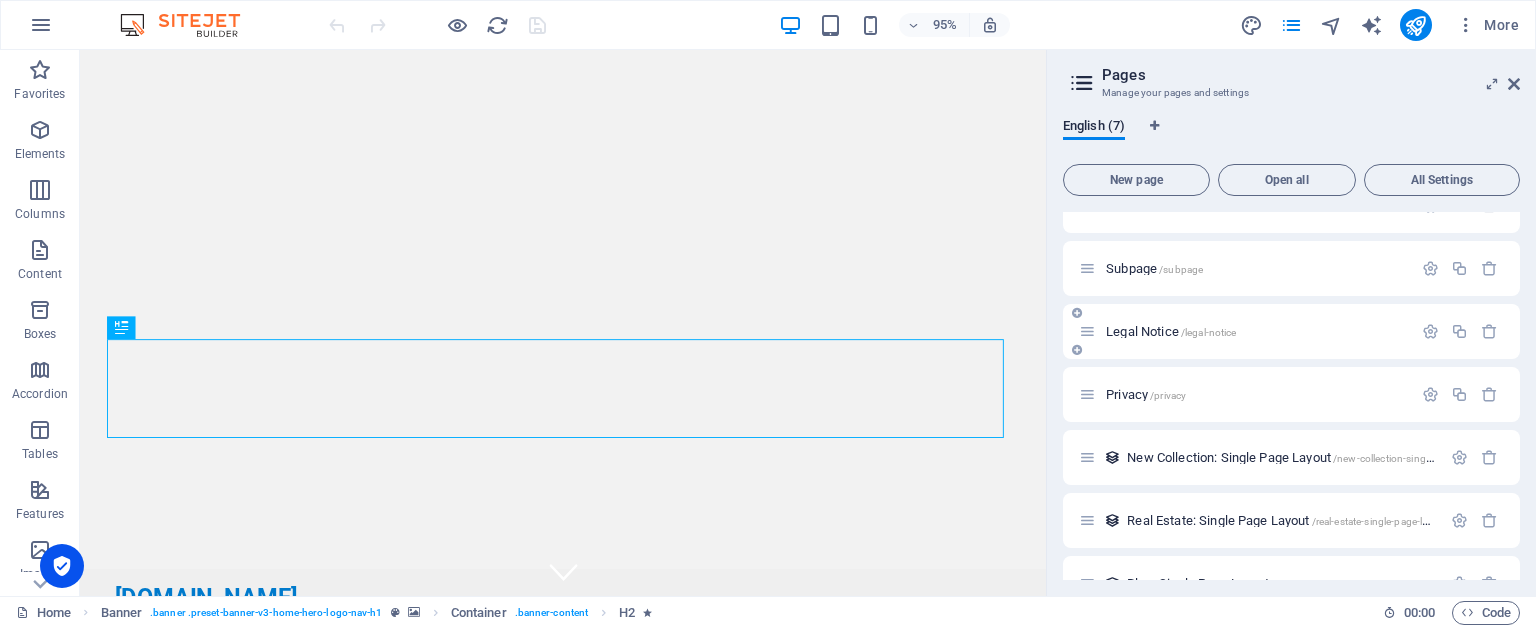 scroll, scrollTop: 73, scrollLeft: 0, axis: vertical 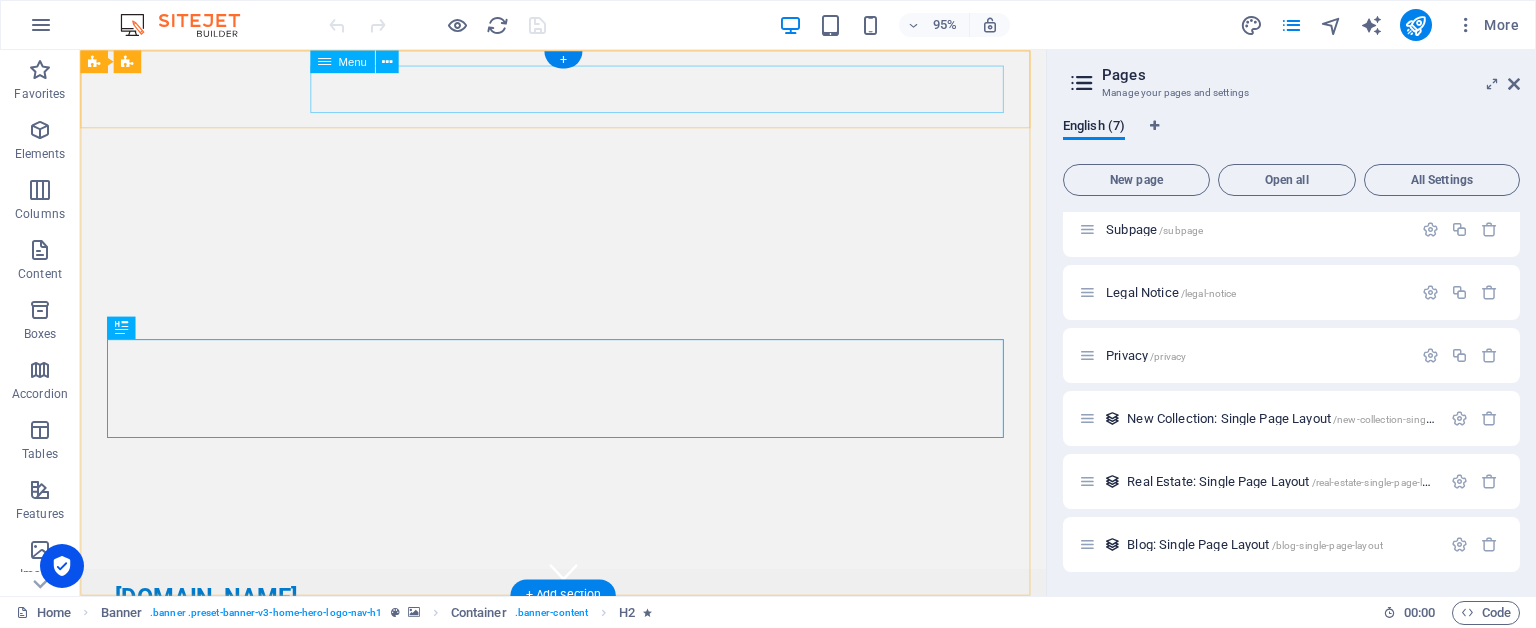 click on "Home About Services Contact" at bounding box center [589, 667] 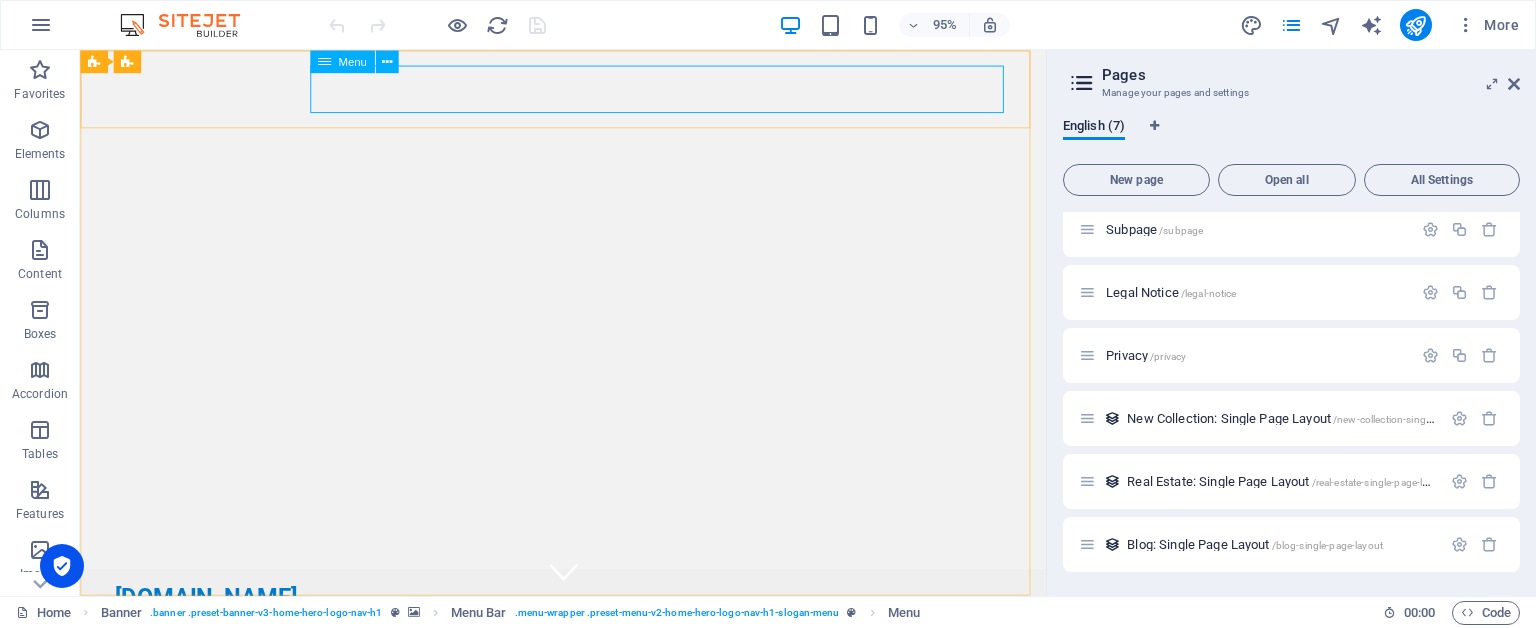 click on "Menu" at bounding box center (352, 61) 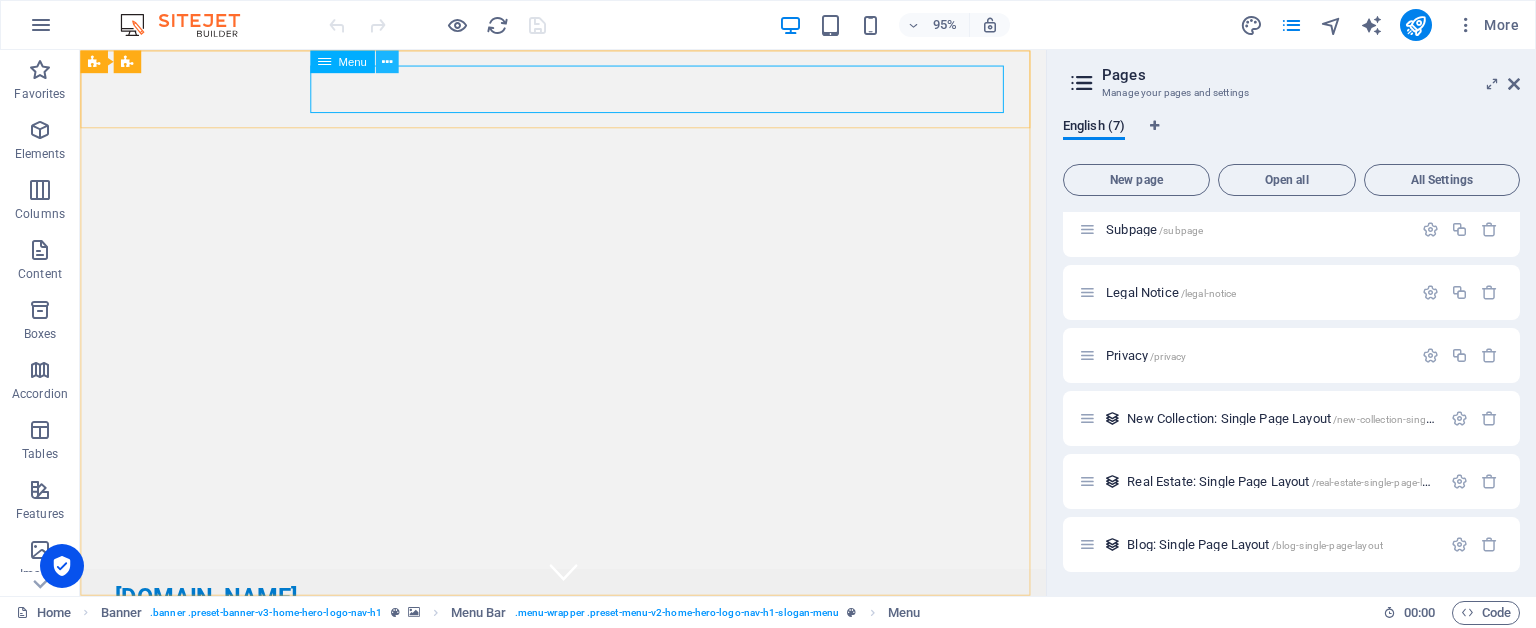 click at bounding box center [386, 61] 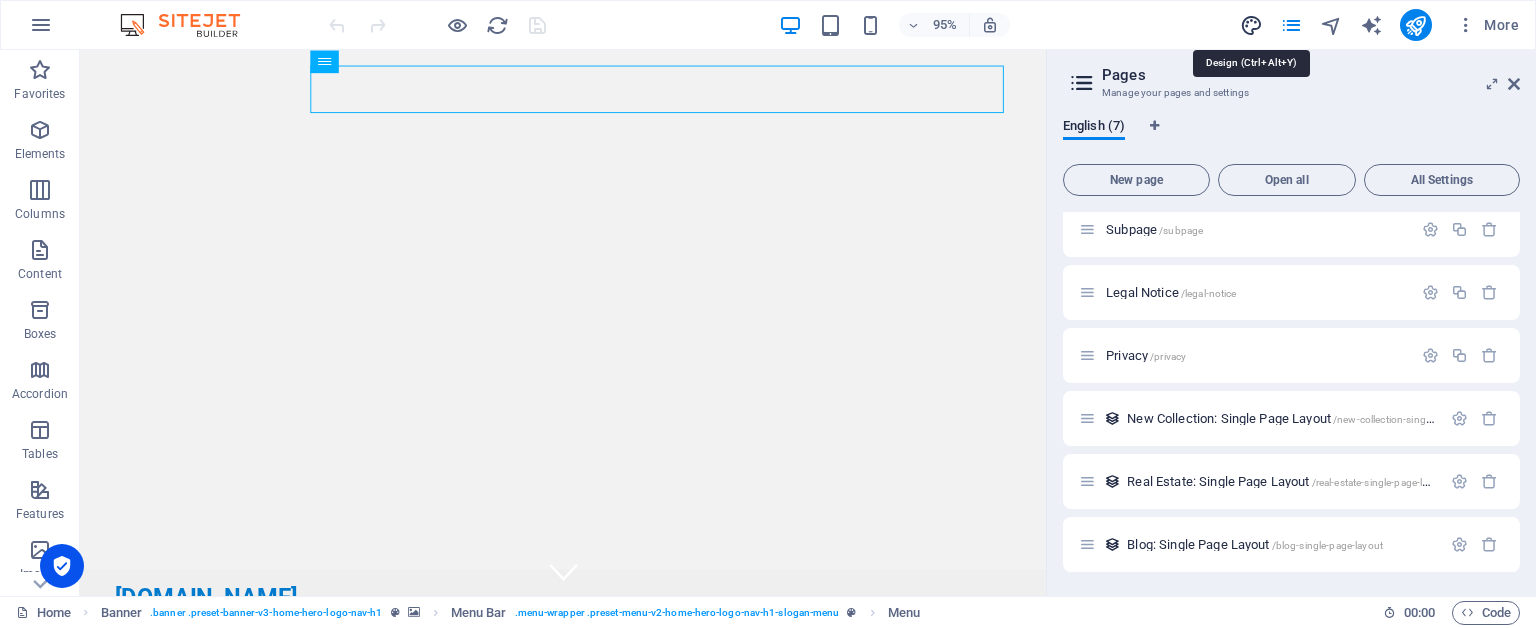 click at bounding box center [1251, 25] 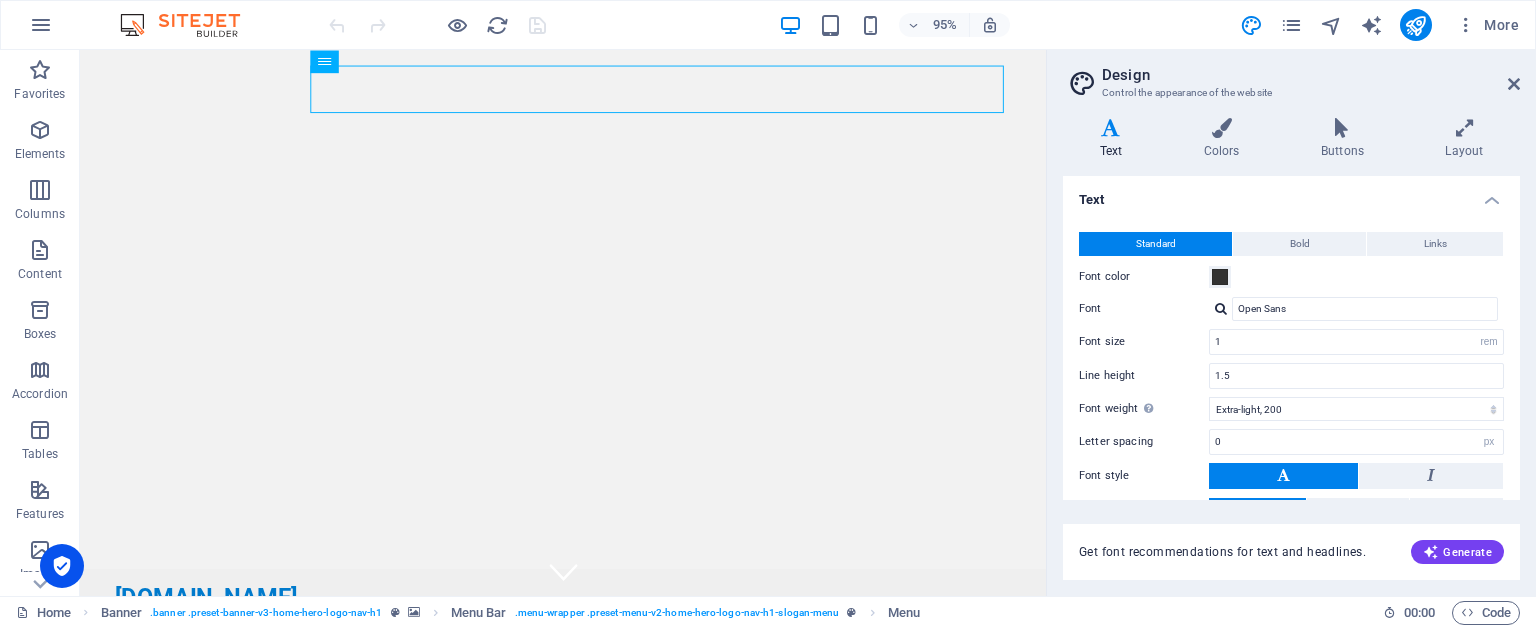 scroll, scrollTop: 129, scrollLeft: 0, axis: vertical 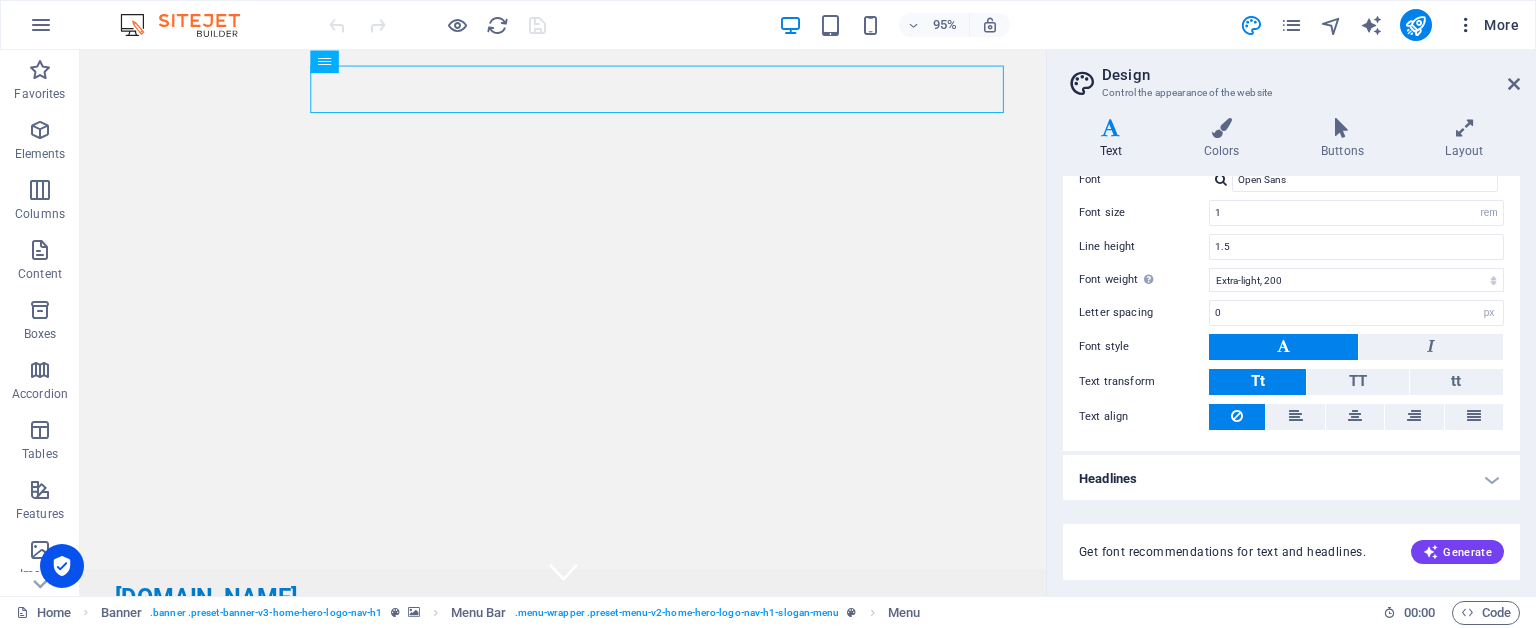 click on "More" at bounding box center (1487, 25) 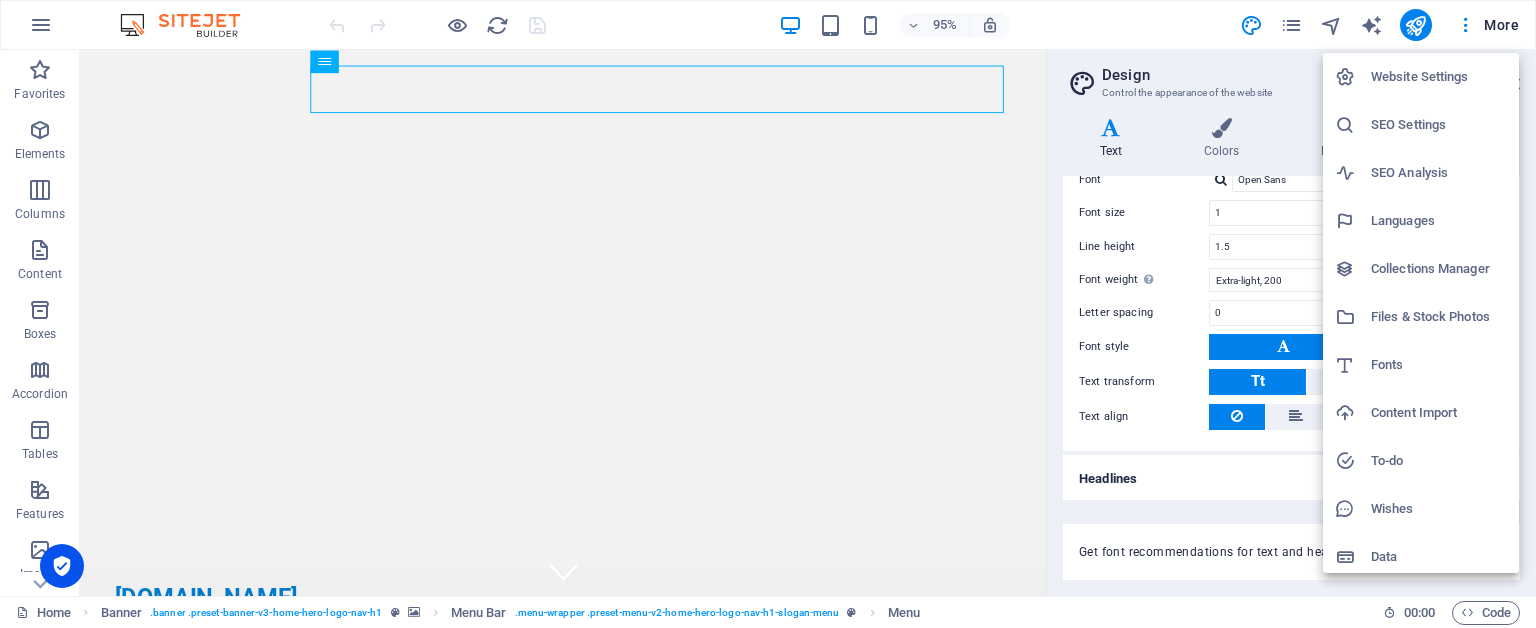 click on "Website Settings" at bounding box center (1439, 77) 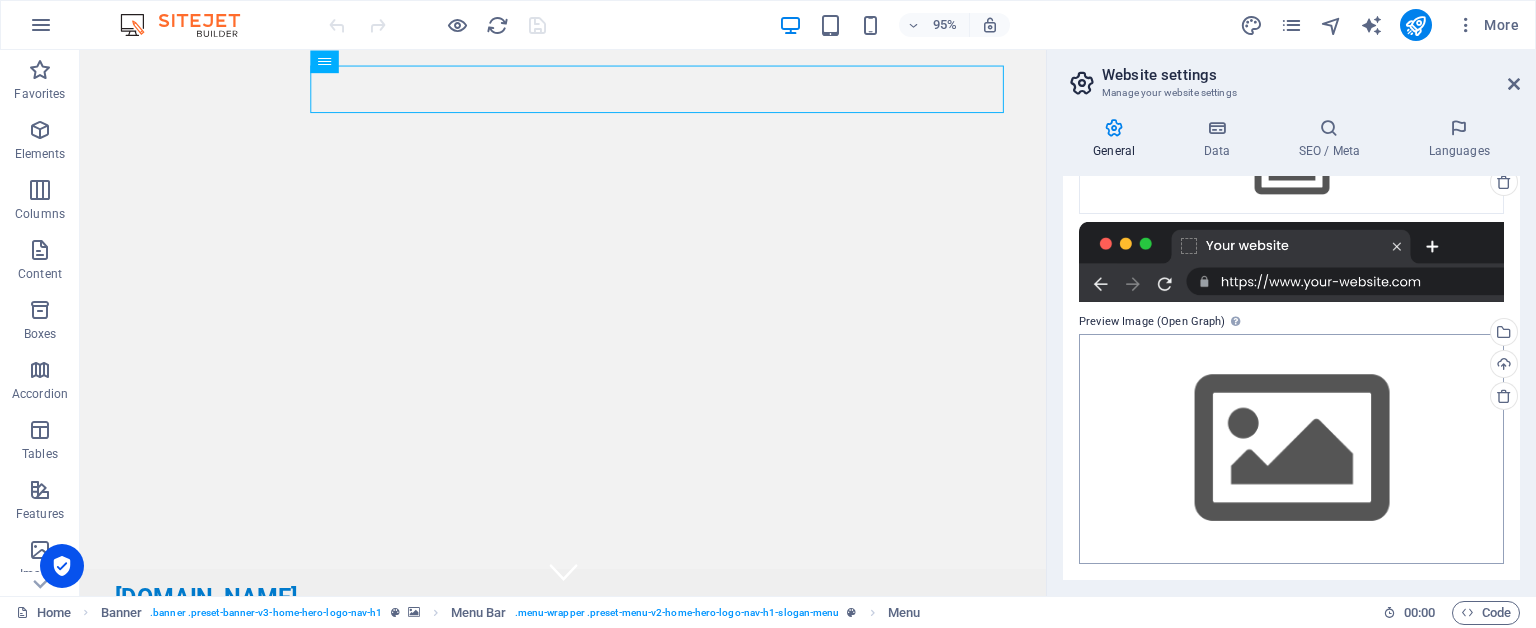scroll, scrollTop: 0, scrollLeft: 0, axis: both 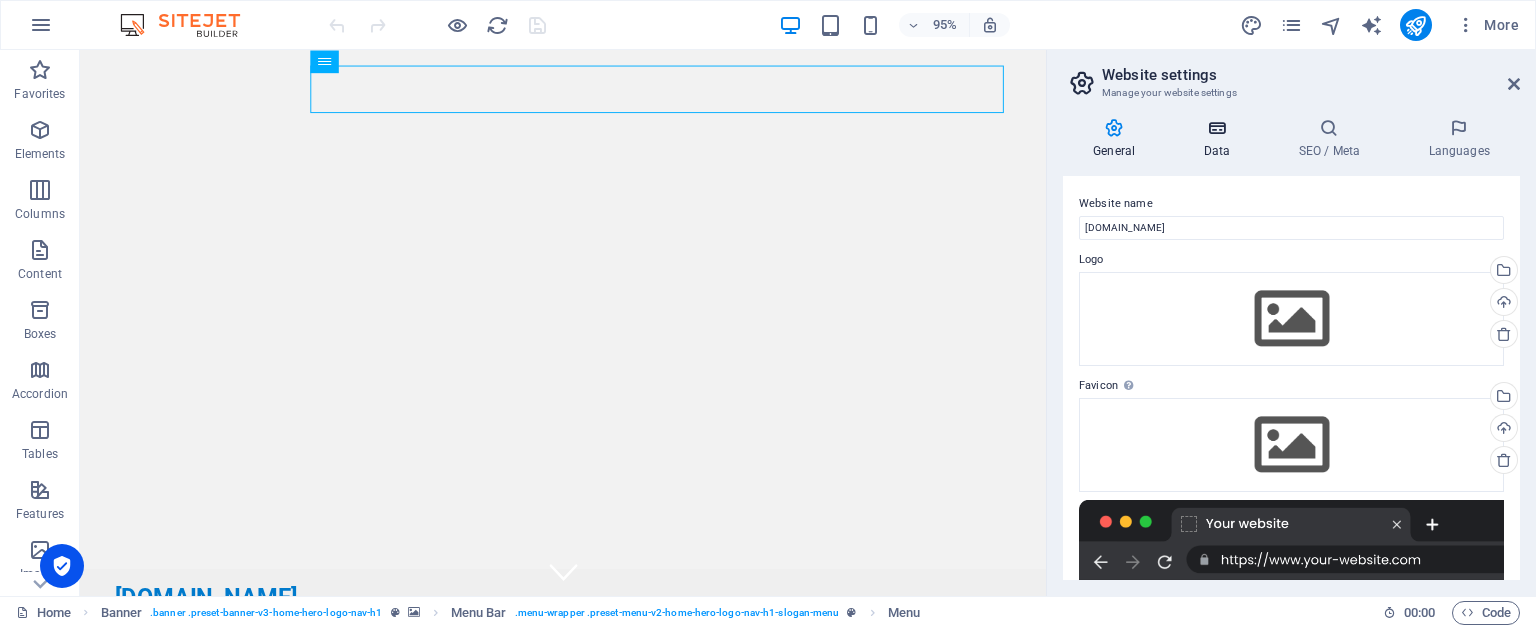 click on "Data" at bounding box center (1220, 139) 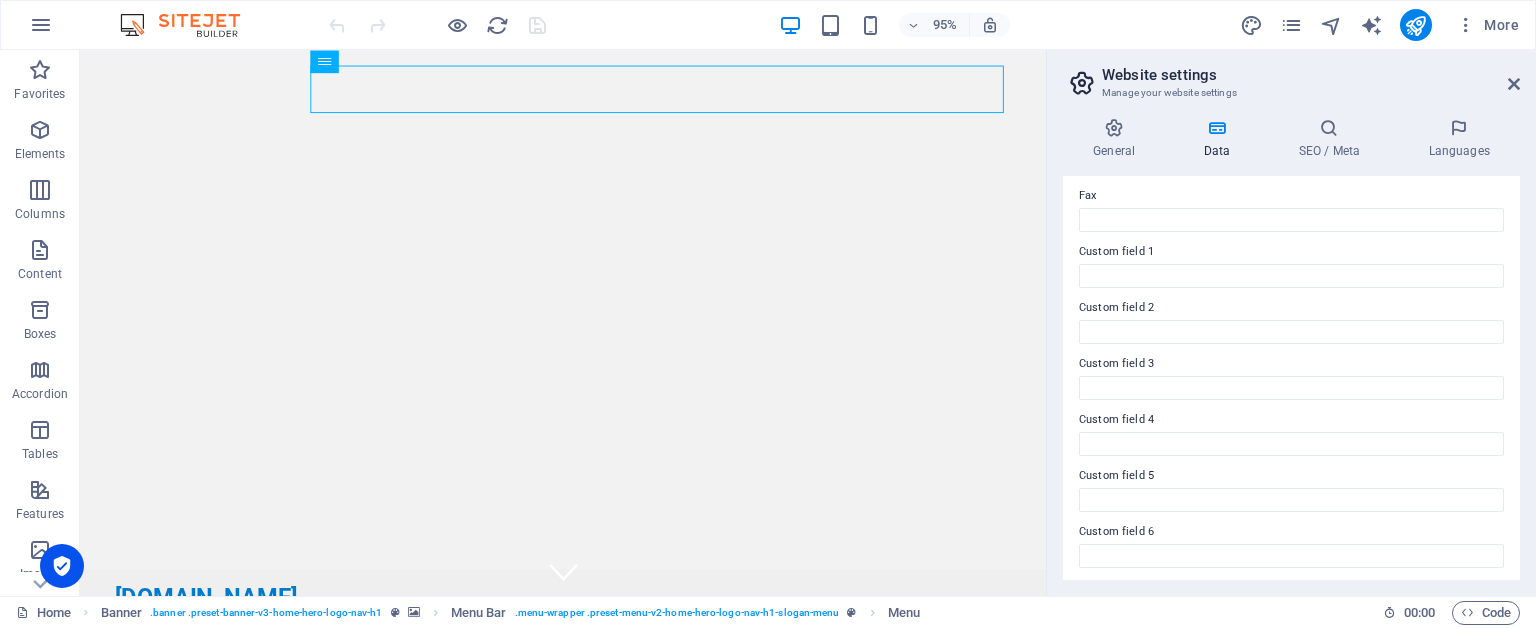 scroll, scrollTop: 557, scrollLeft: 0, axis: vertical 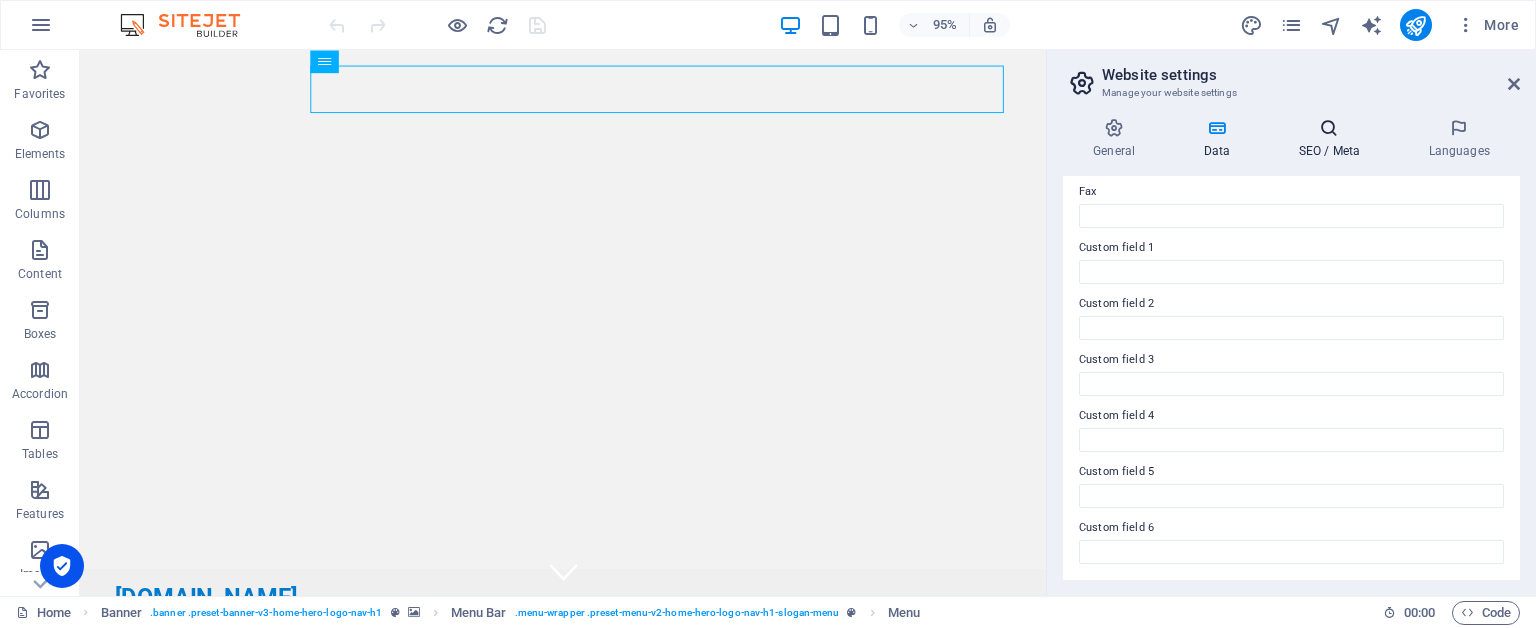 click at bounding box center (1329, 128) 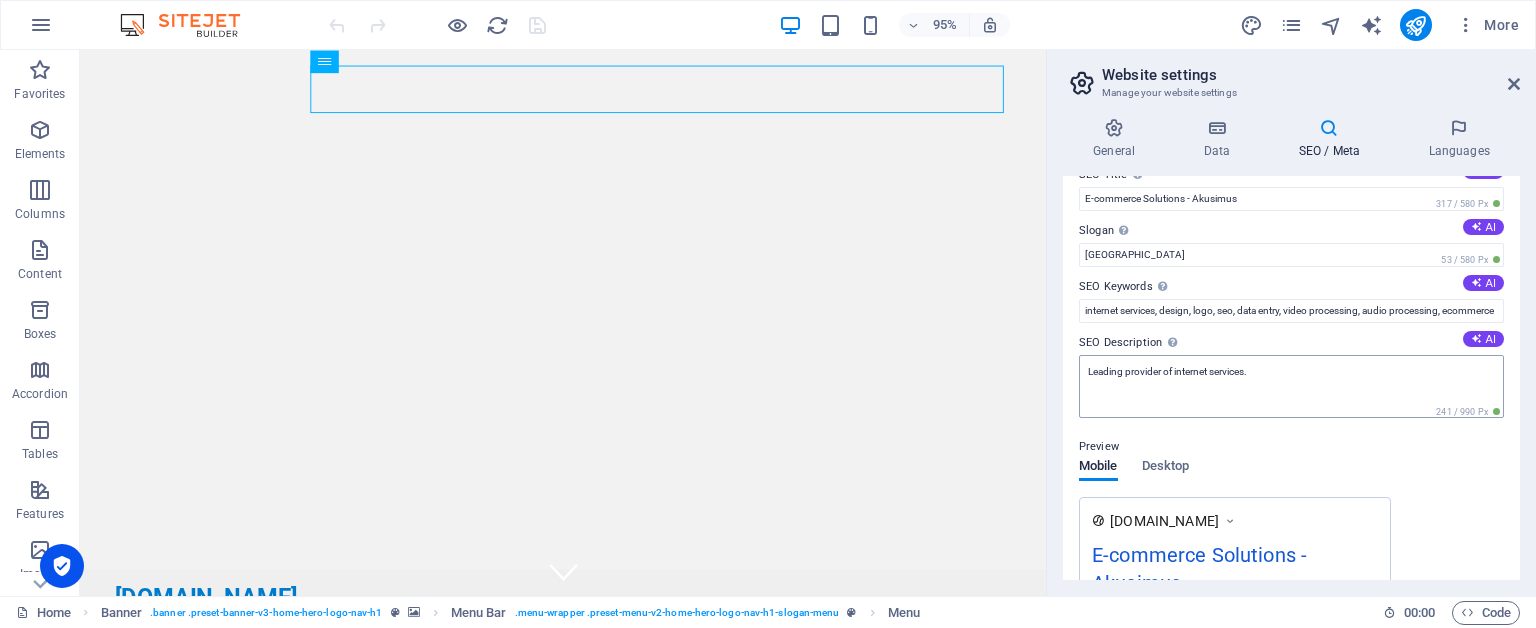 scroll, scrollTop: 0, scrollLeft: 0, axis: both 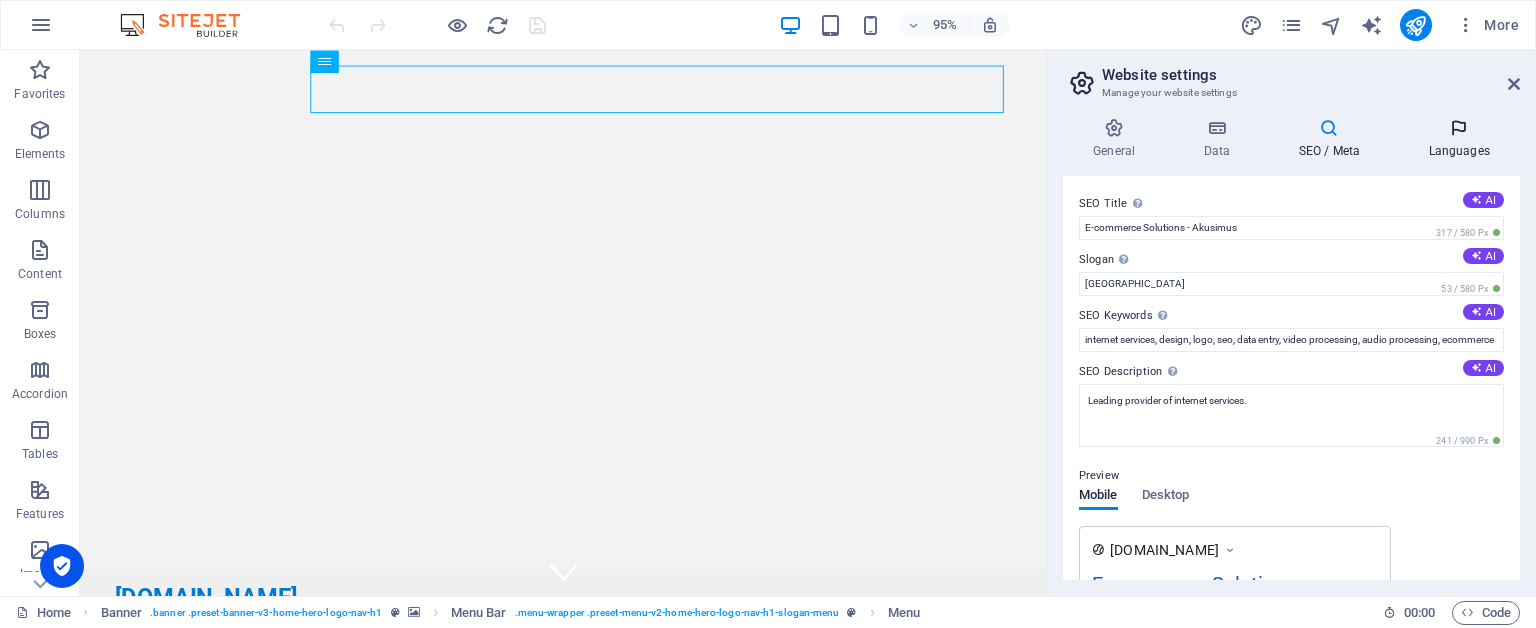 click at bounding box center (1459, 128) 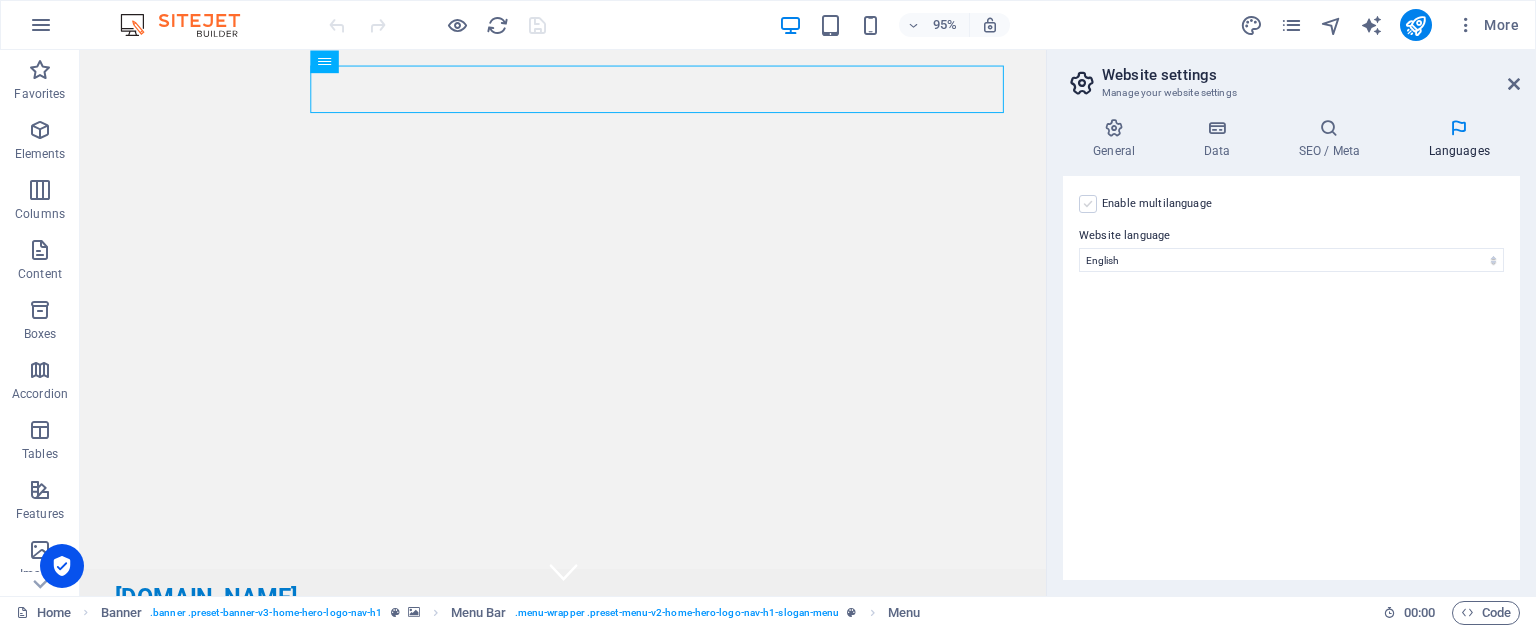 click at bounding box center (1088, 204) 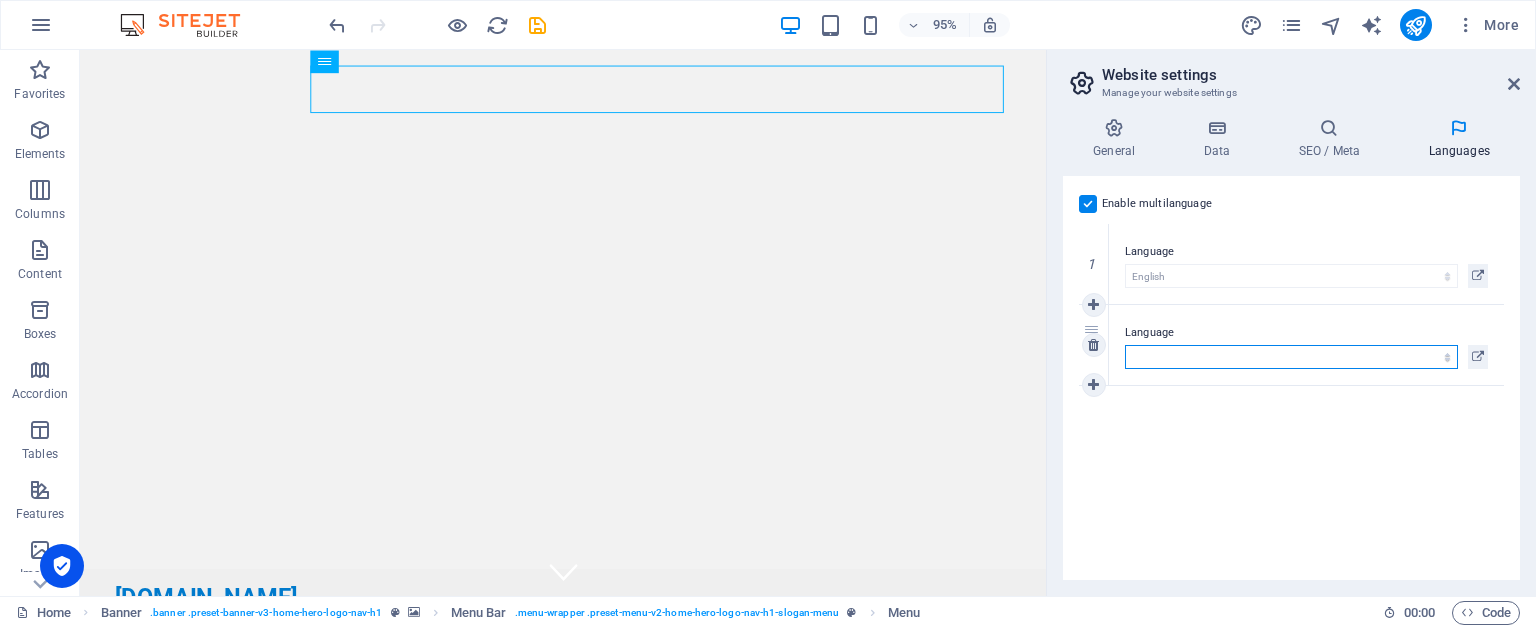 select on "131" 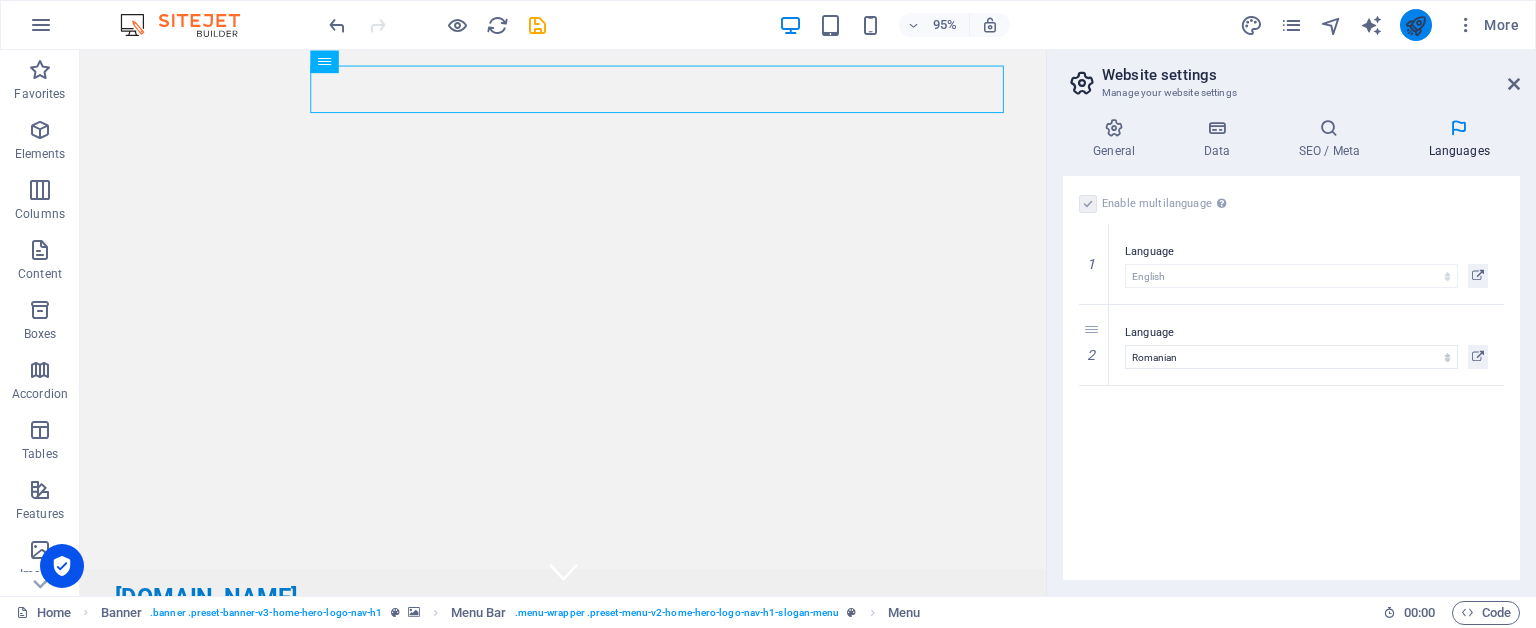 click at bounding box center [1415, 25] 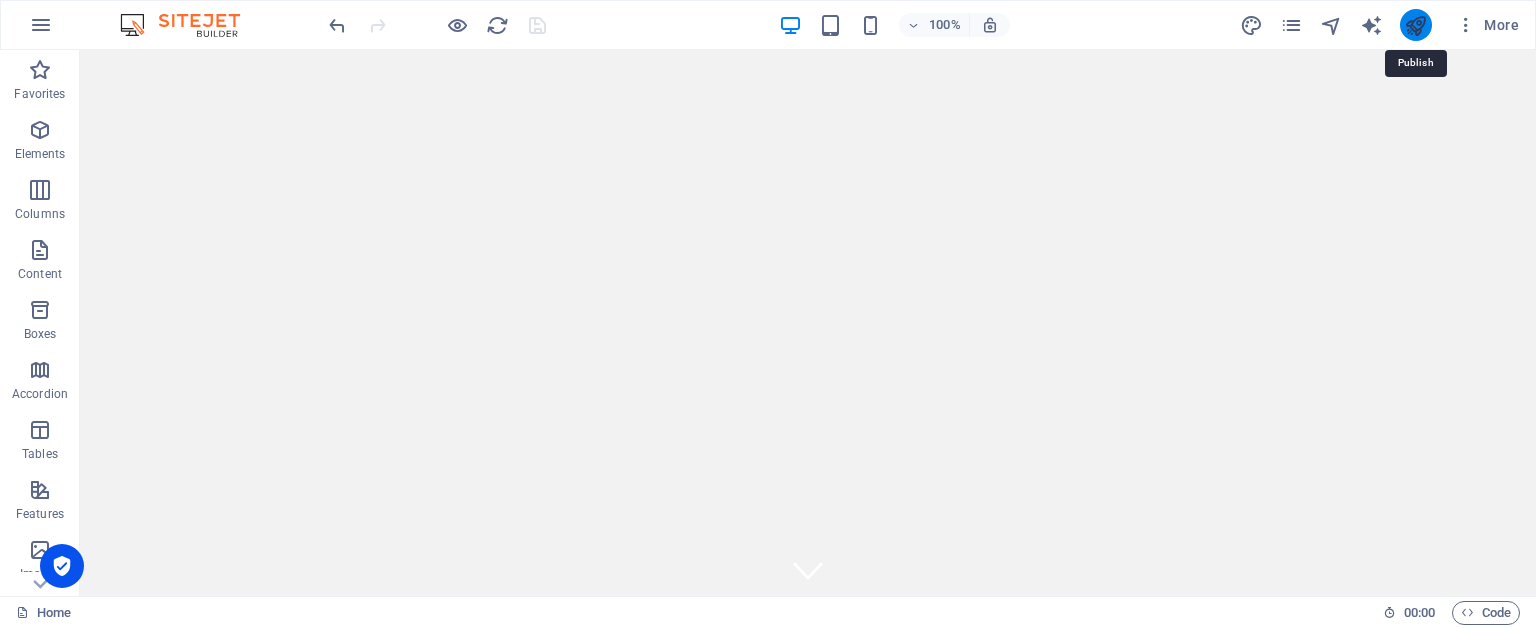 click at bounding box center (1415, 25) 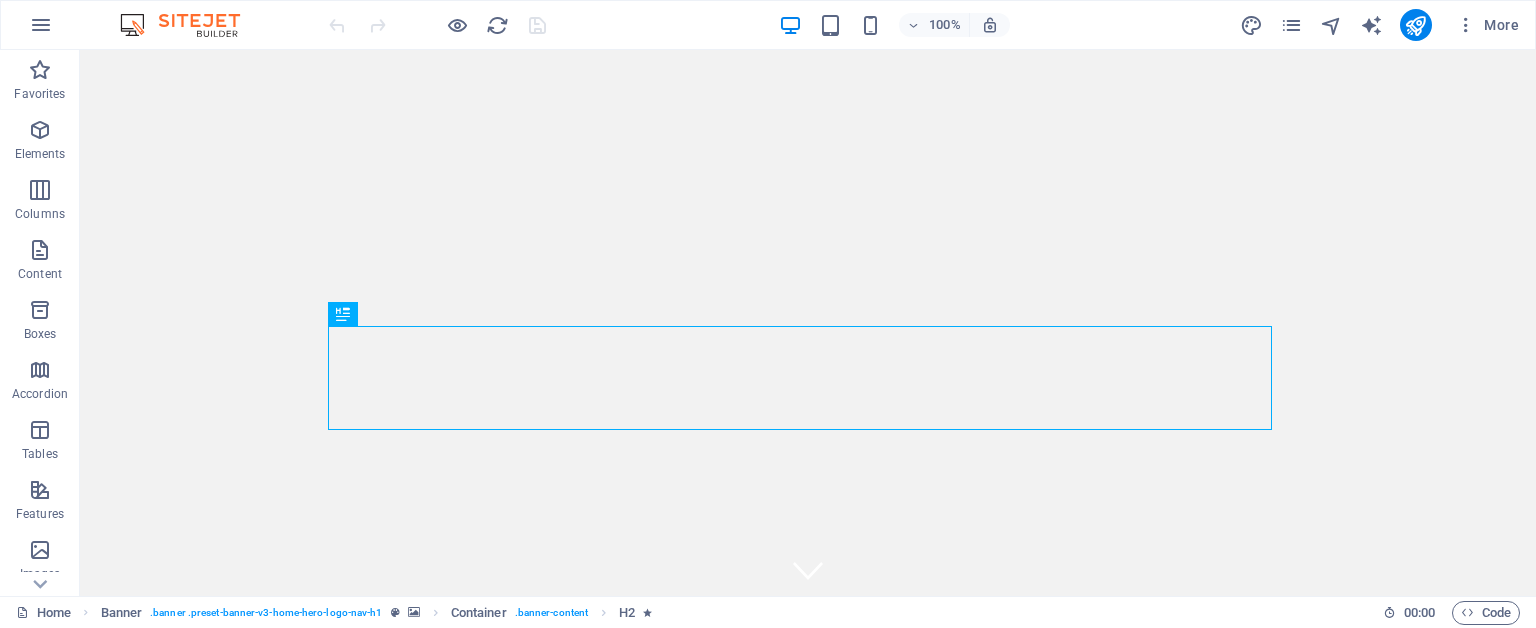 scroll, scrollTop: 0, scrollLeft: 0, axis: both 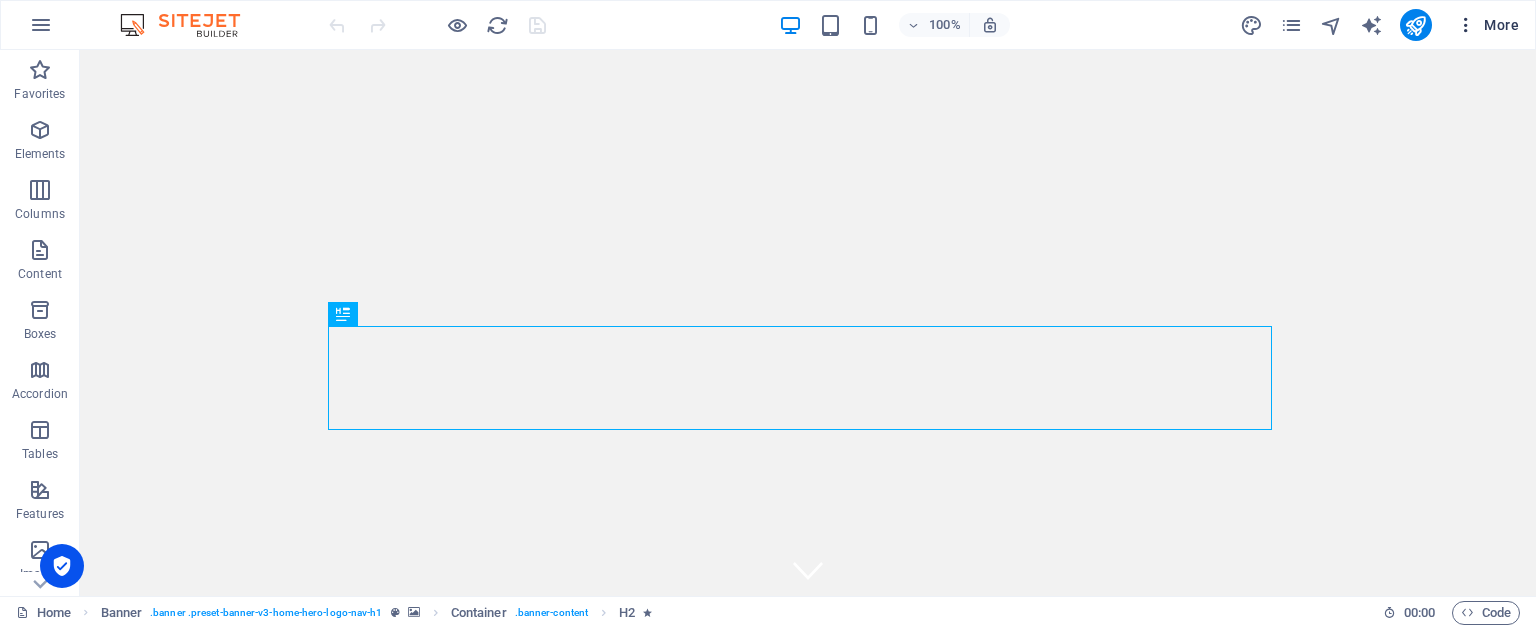 click at bounding box center [1466, 25] 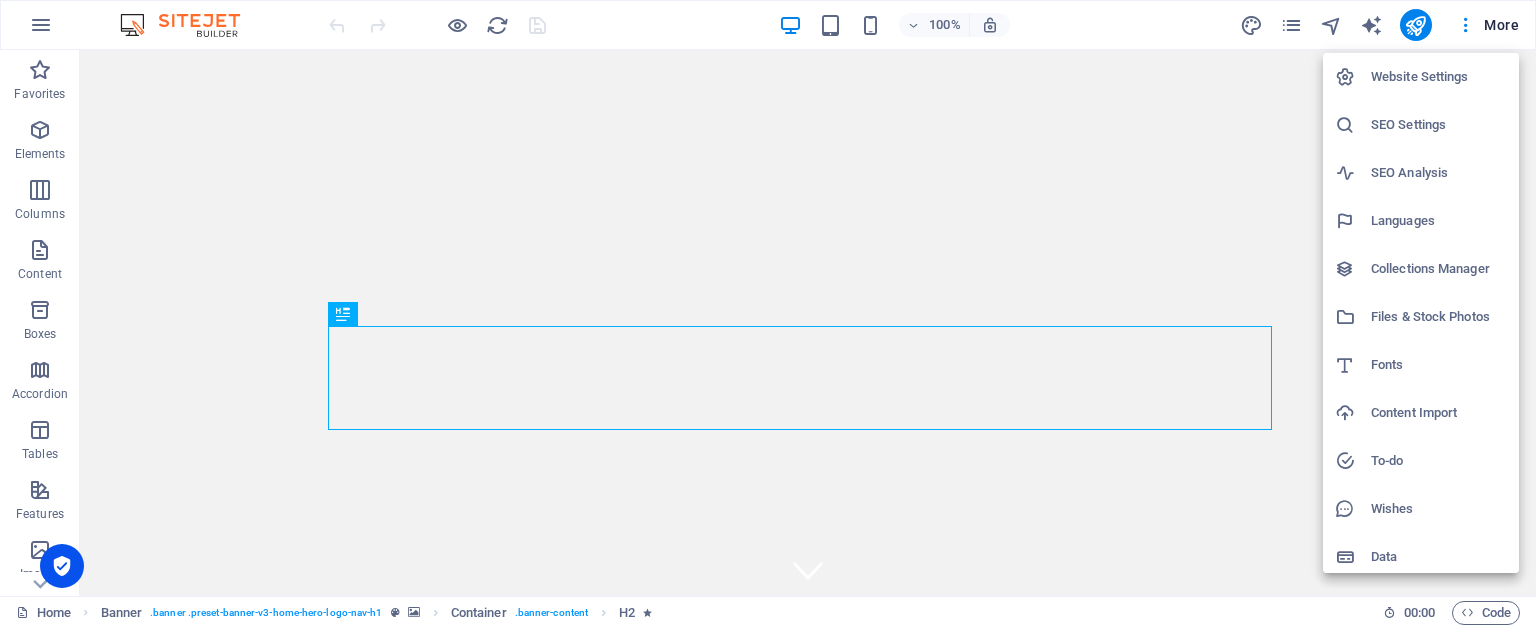 click on "Languages" at bounding box center [1439, 221] 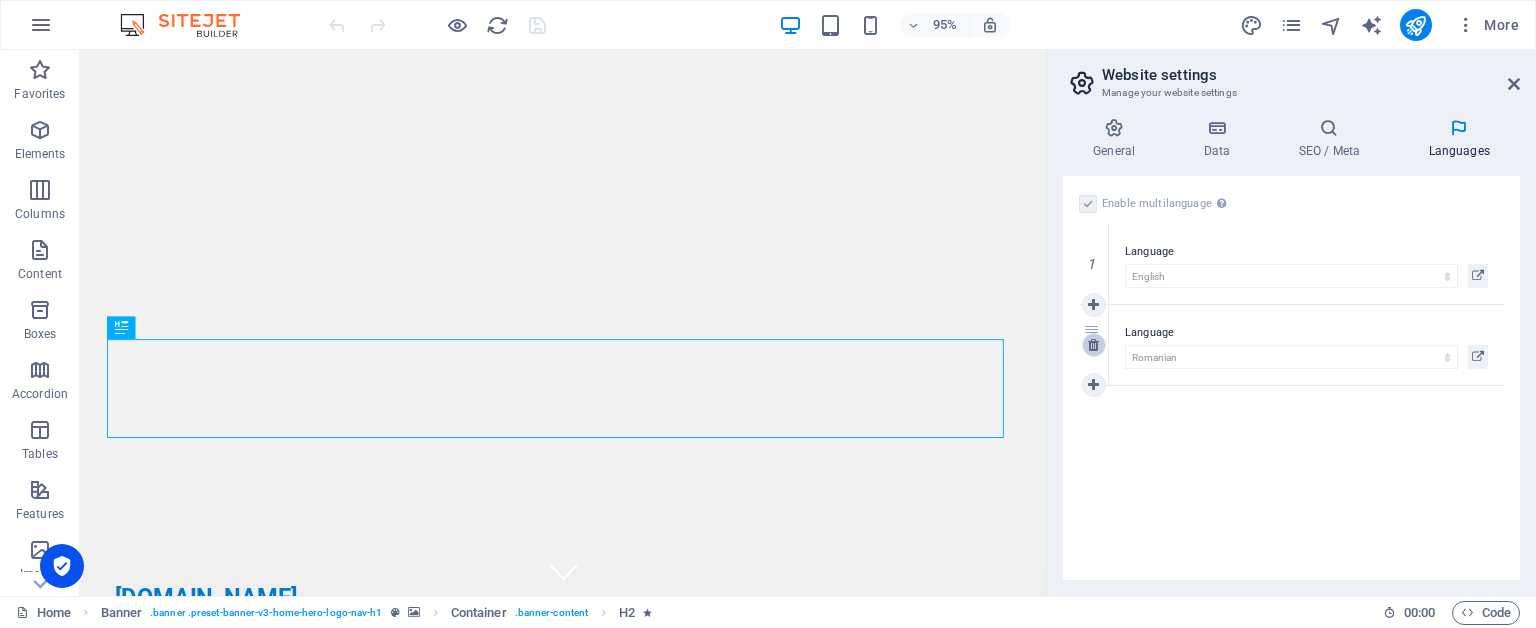 click at bounding box center [1093, 345] 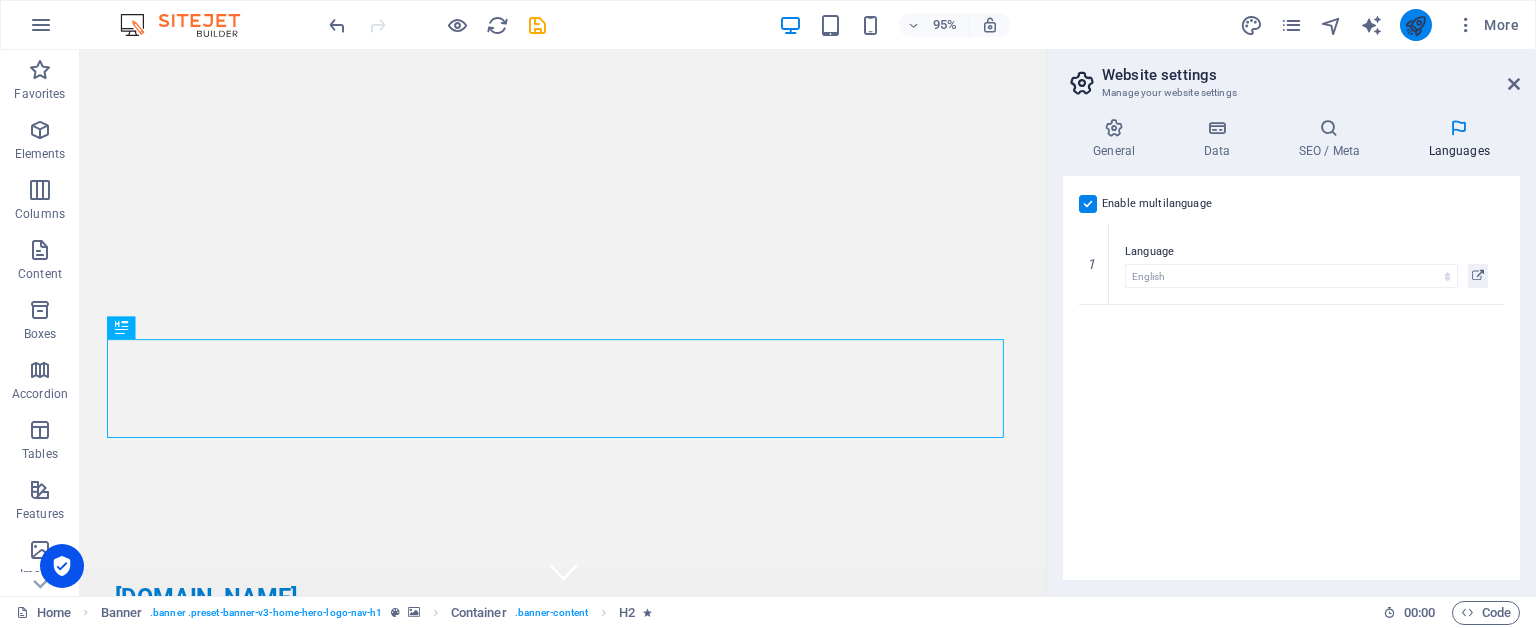 click at bounding box center (1415, 25) 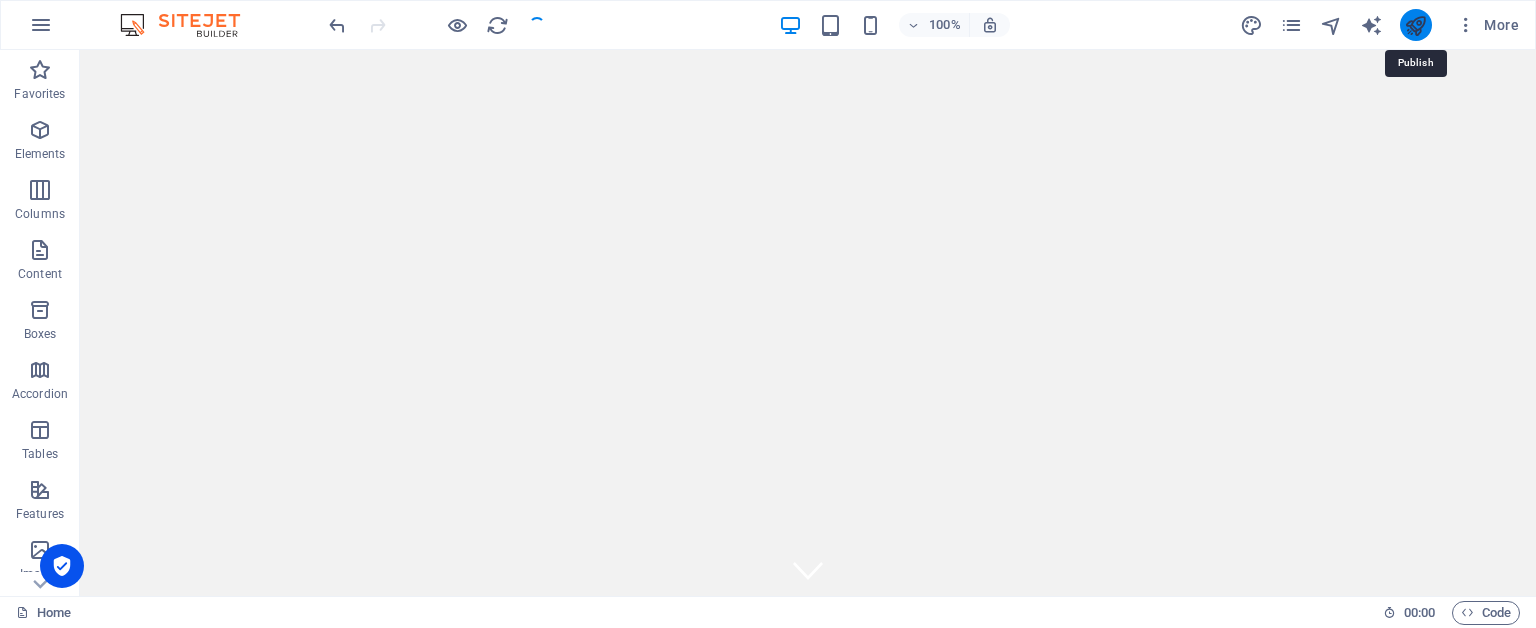 click at bounding box center [1415, 25] 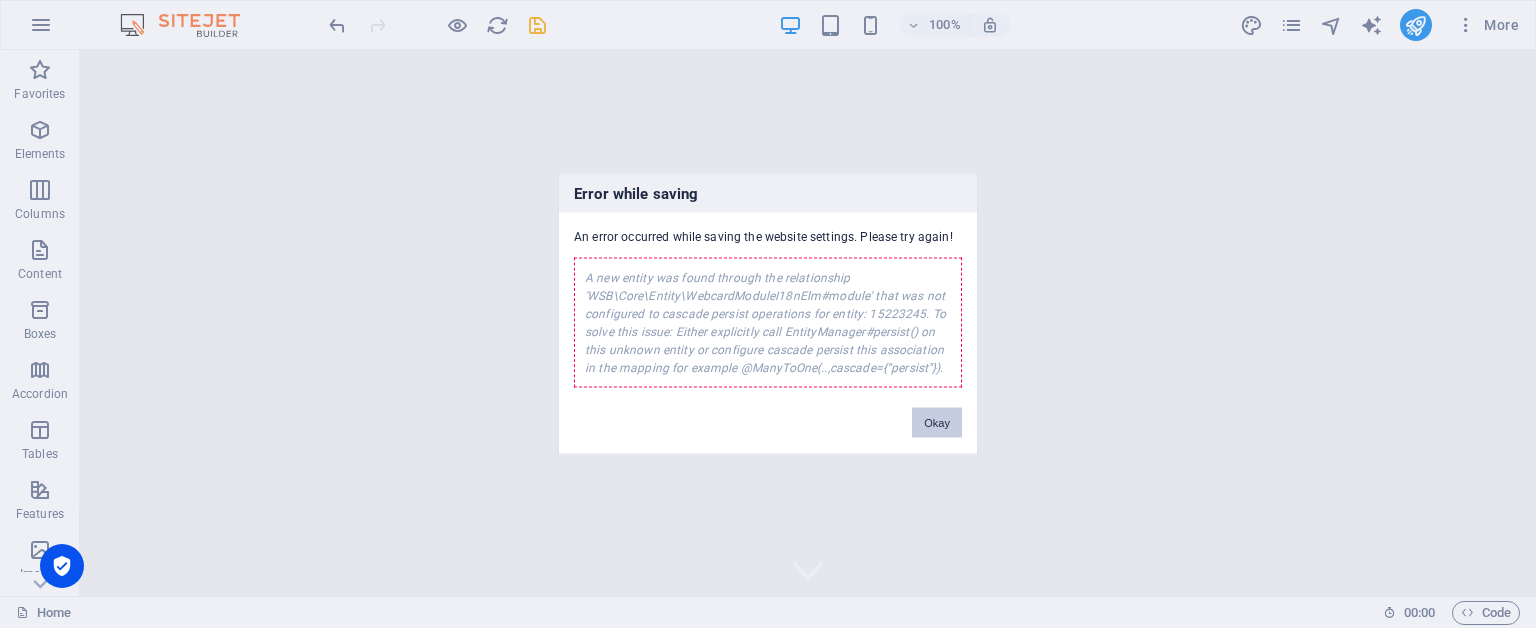 drag, startPoint x: 946, startPoint y: 427, endPoint x: 1014, endPoint y: 364, distance: 92.69843 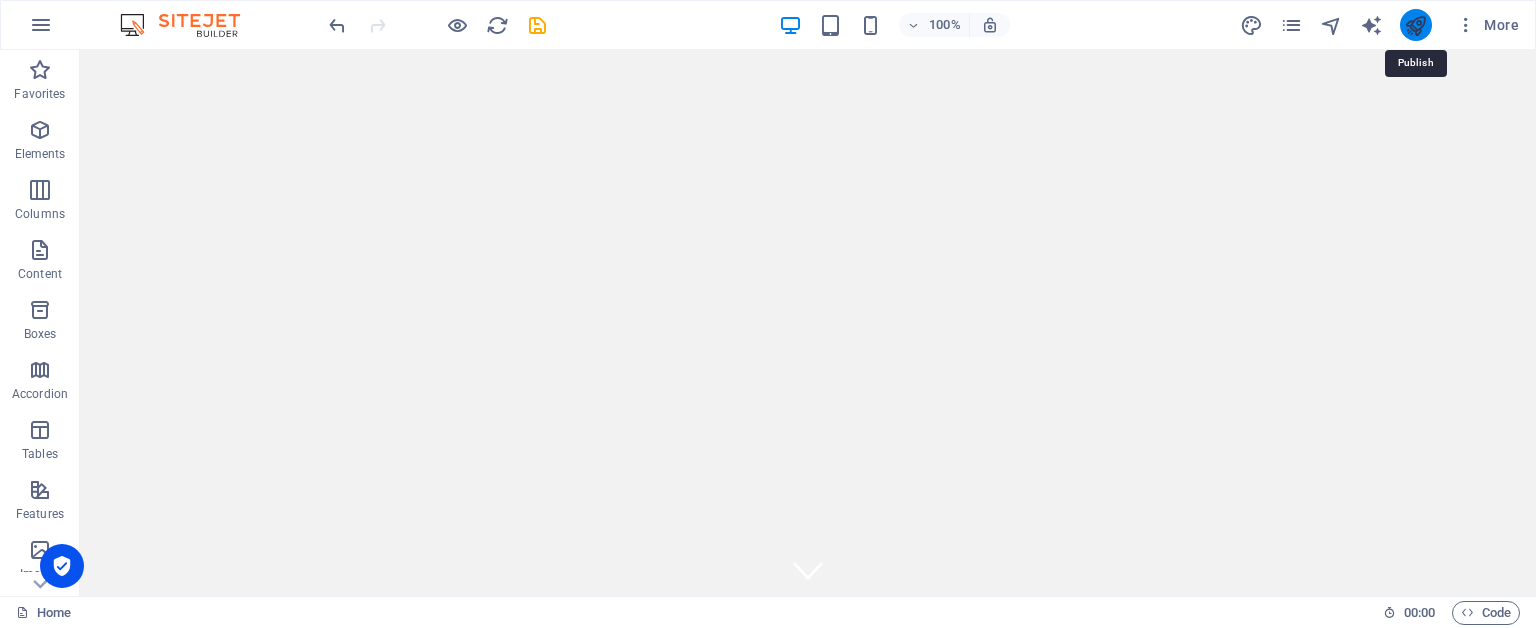 click at bounding box center [1415, 25] 